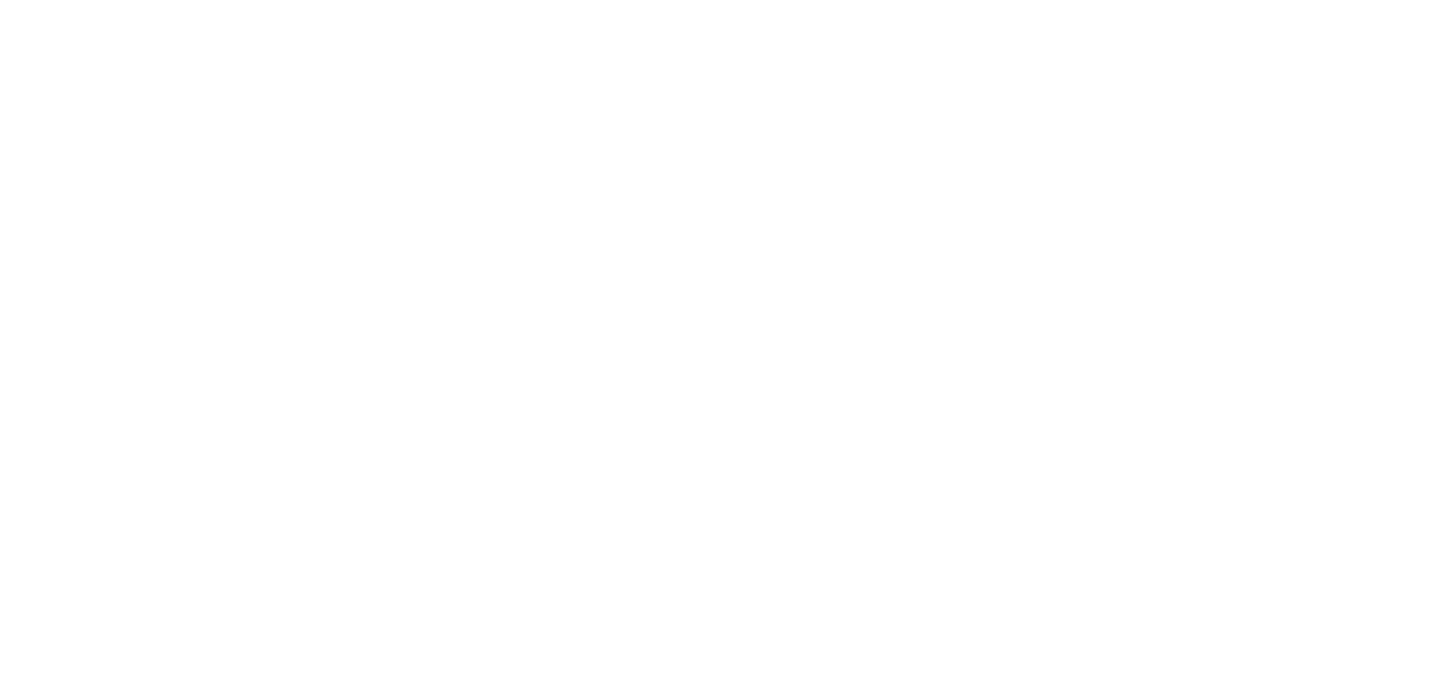scroll, scrollTop: 0, scrollLeft: 0, axis: both 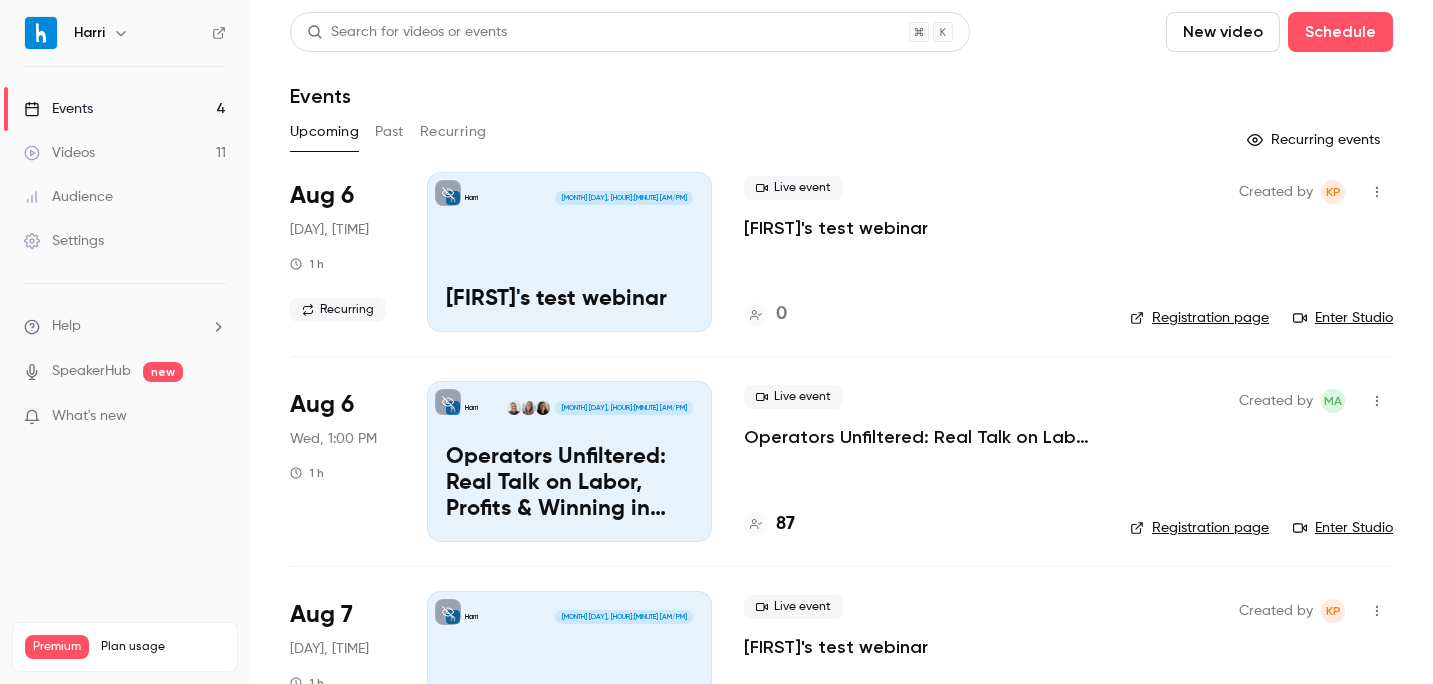 click on "Upcoming Past Recurring" at bounding box center [841, 132] 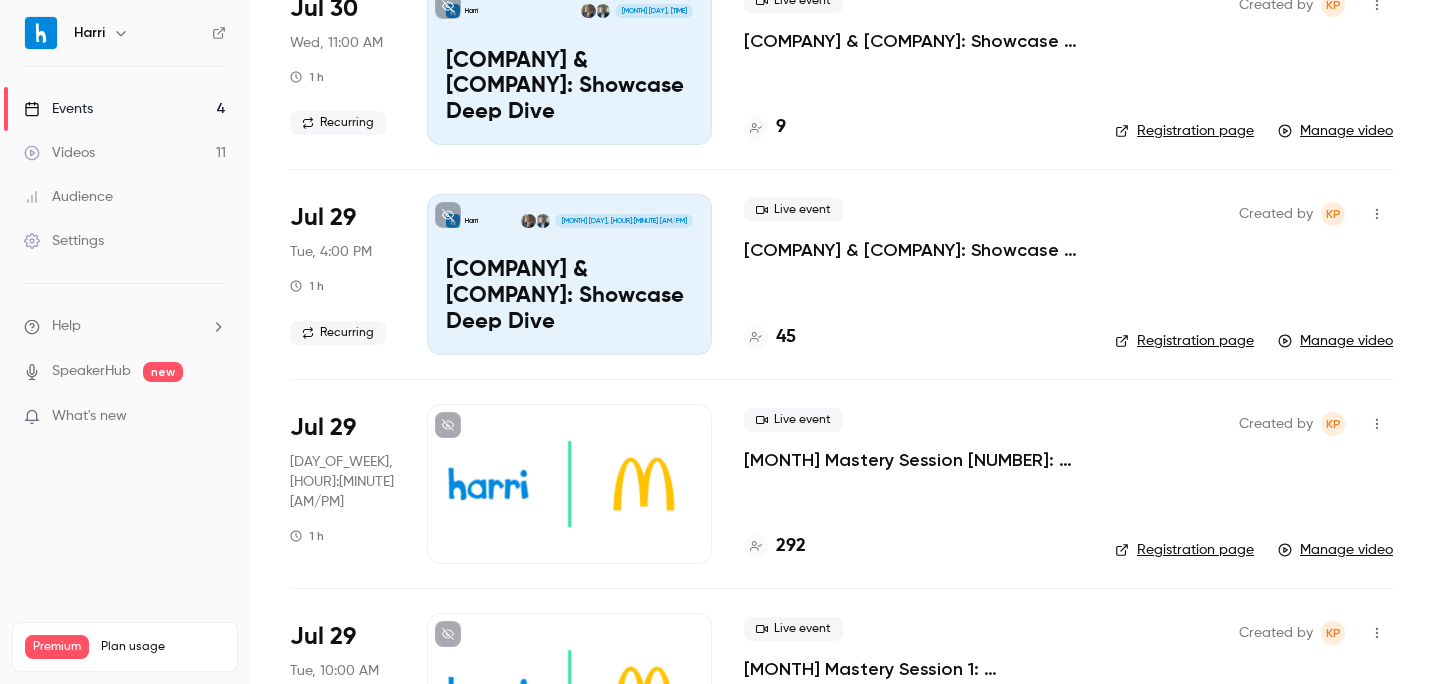scroll, scrollTop: 664, scrollLeft: 0, axis: vertical 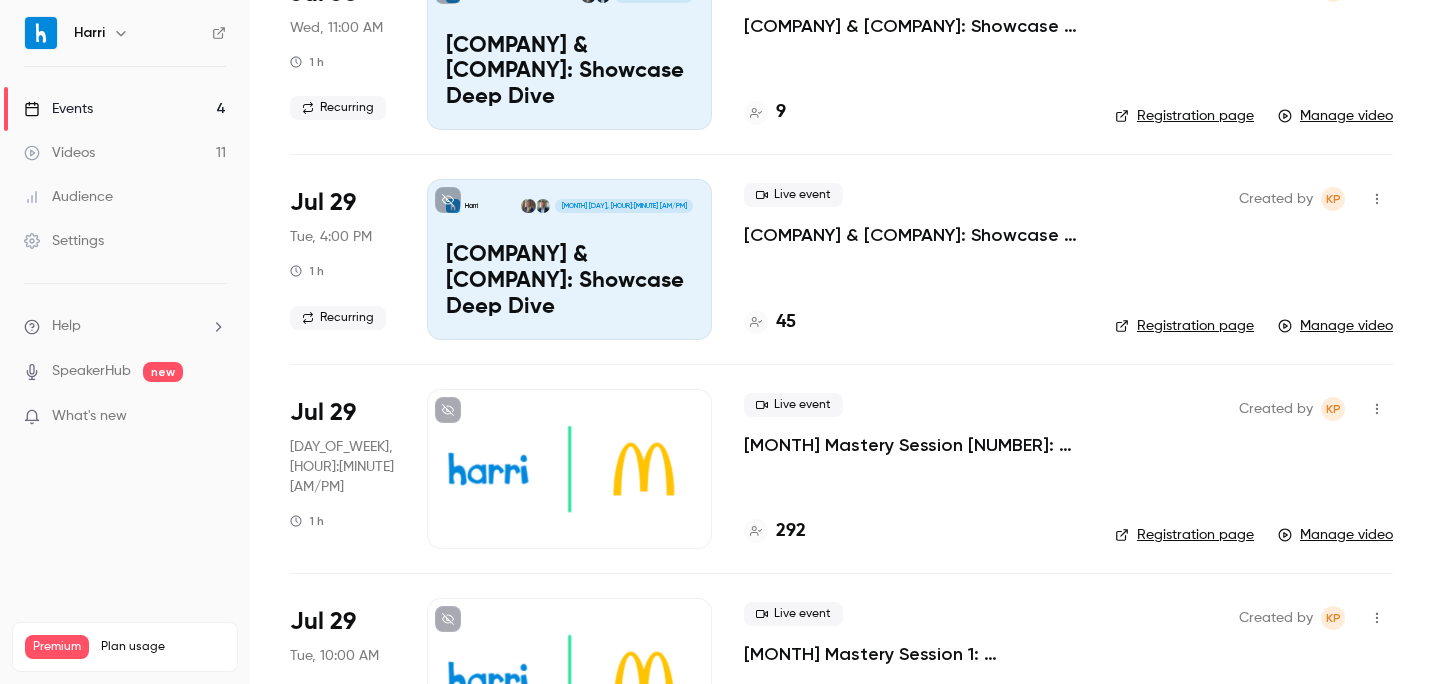 click on "[MONTH] Mastery Session [NUMBER]: Forecasting" at bounding box center (913, 445) 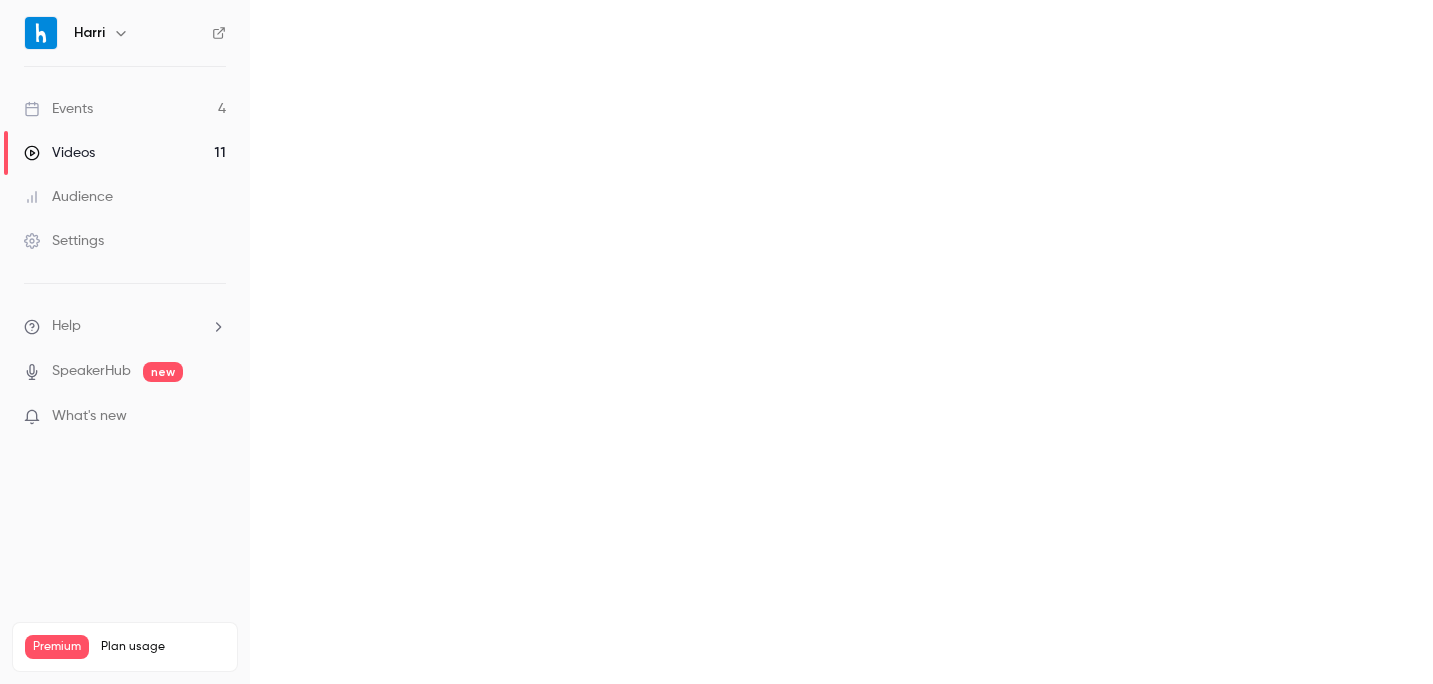 scroll, scrollTop: 0, scrollLeft: 0, axis: both 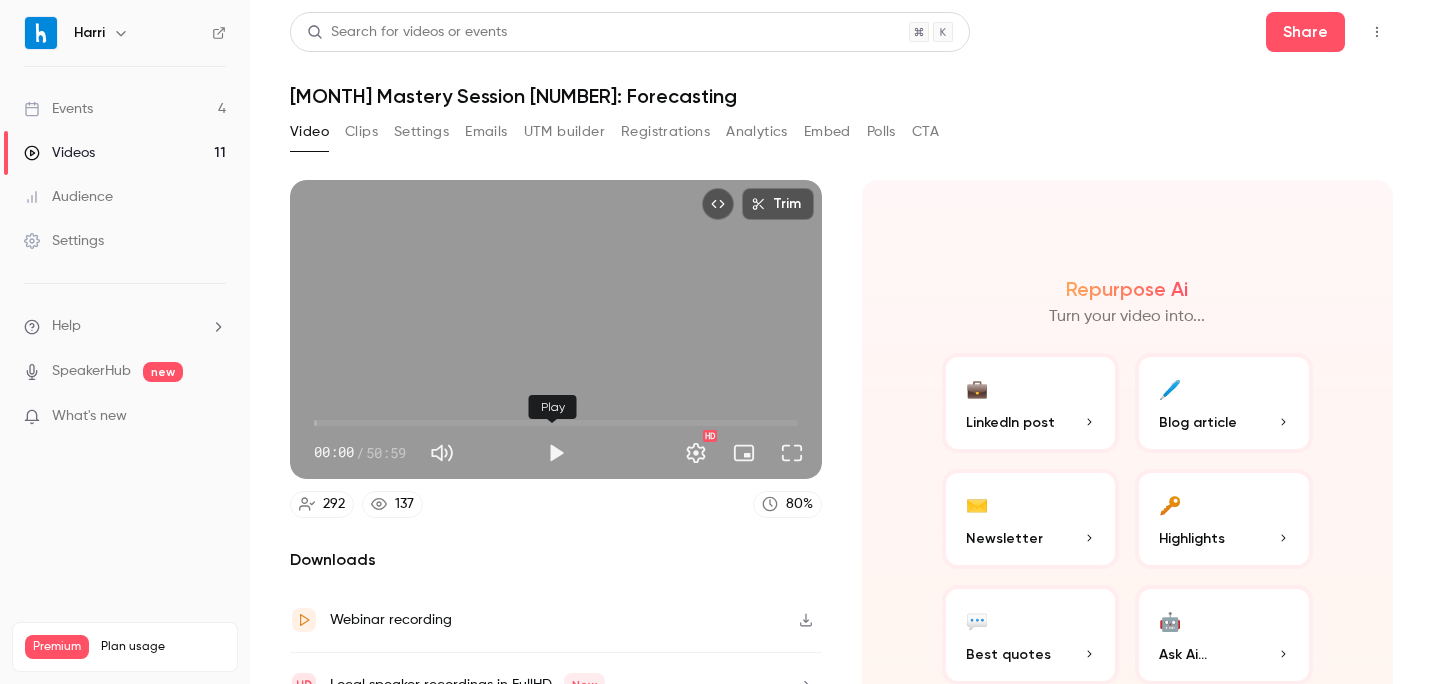 click at bounding box center (556, 453) 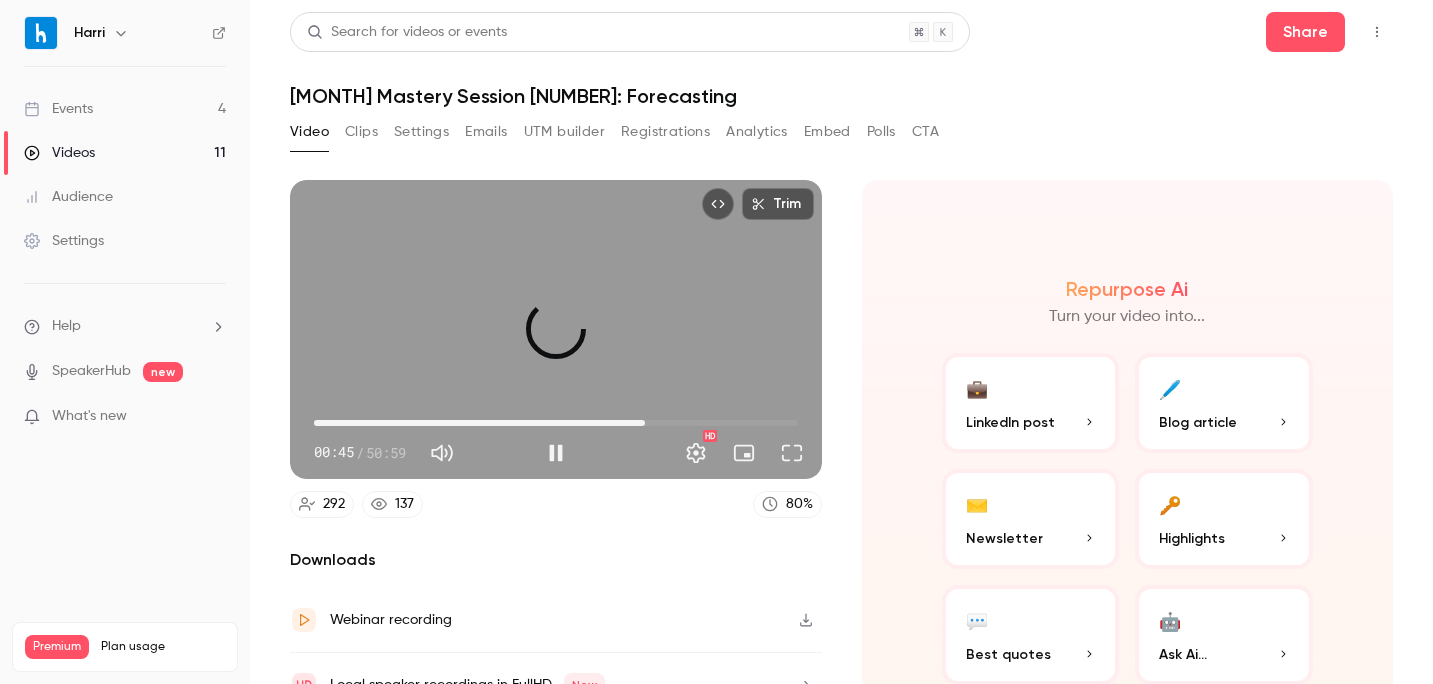 drag, startPoint x: 321, startPoint y: 420, endPoint x: 640, endPoint y: 422, distance: 319.00626 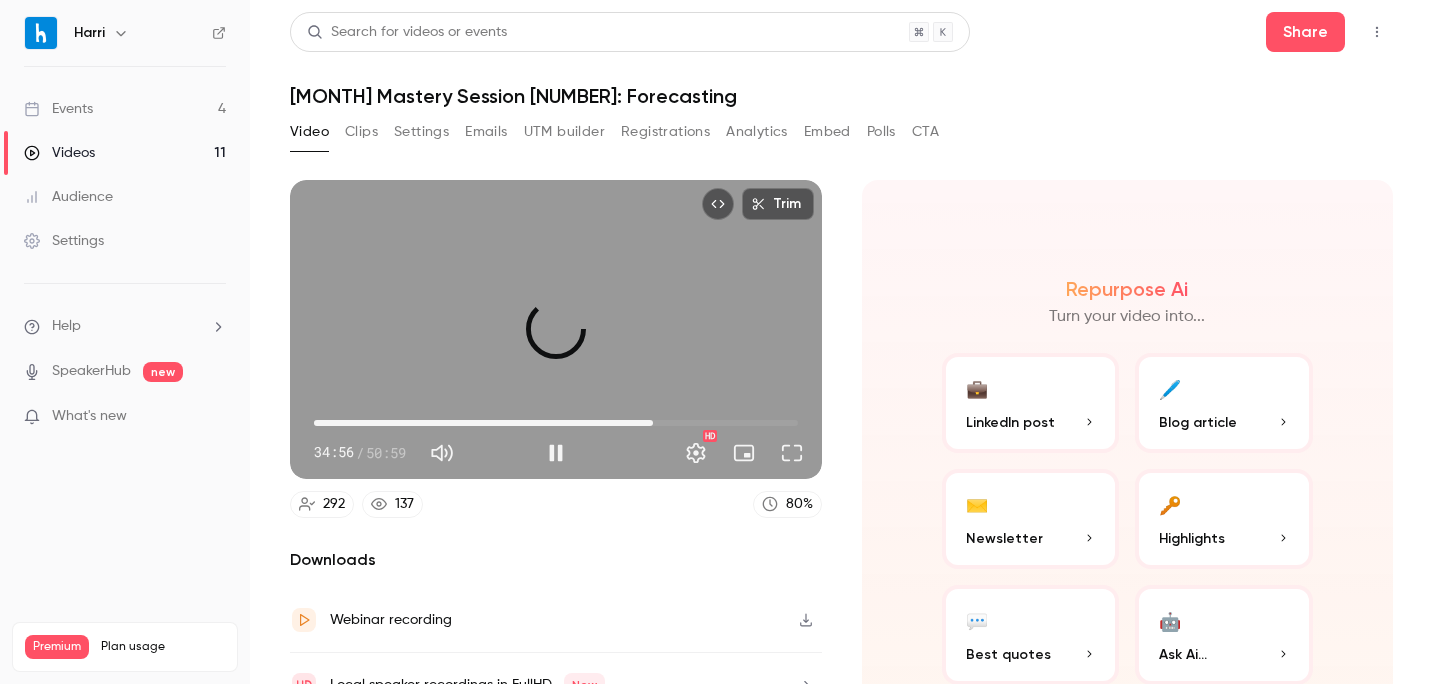 drag, startPoint x: 641, startPoint y: 422, endPoint x: 678, endPoint y: 422, distance: 37 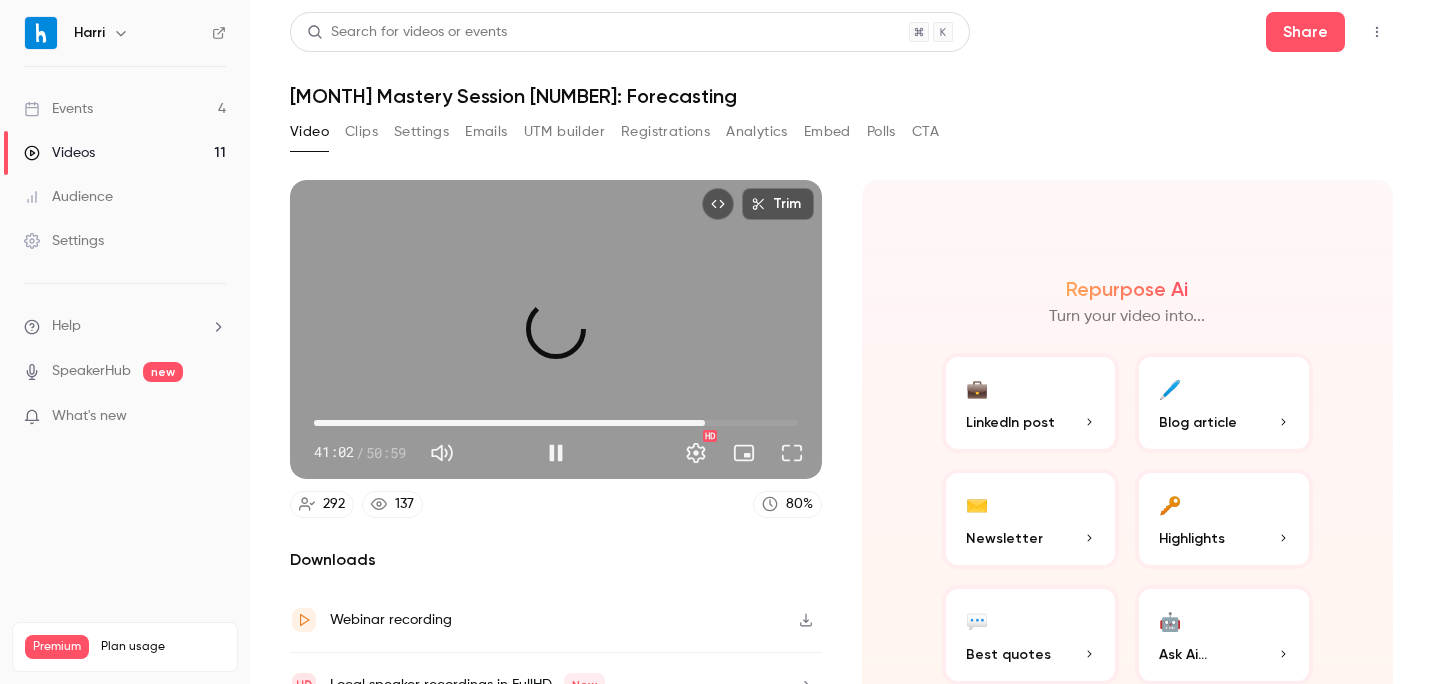 drag, startPoint x: 684, startPoint y: 418, endPoint x: 720, endPoint y: 420, distance: 36.05551 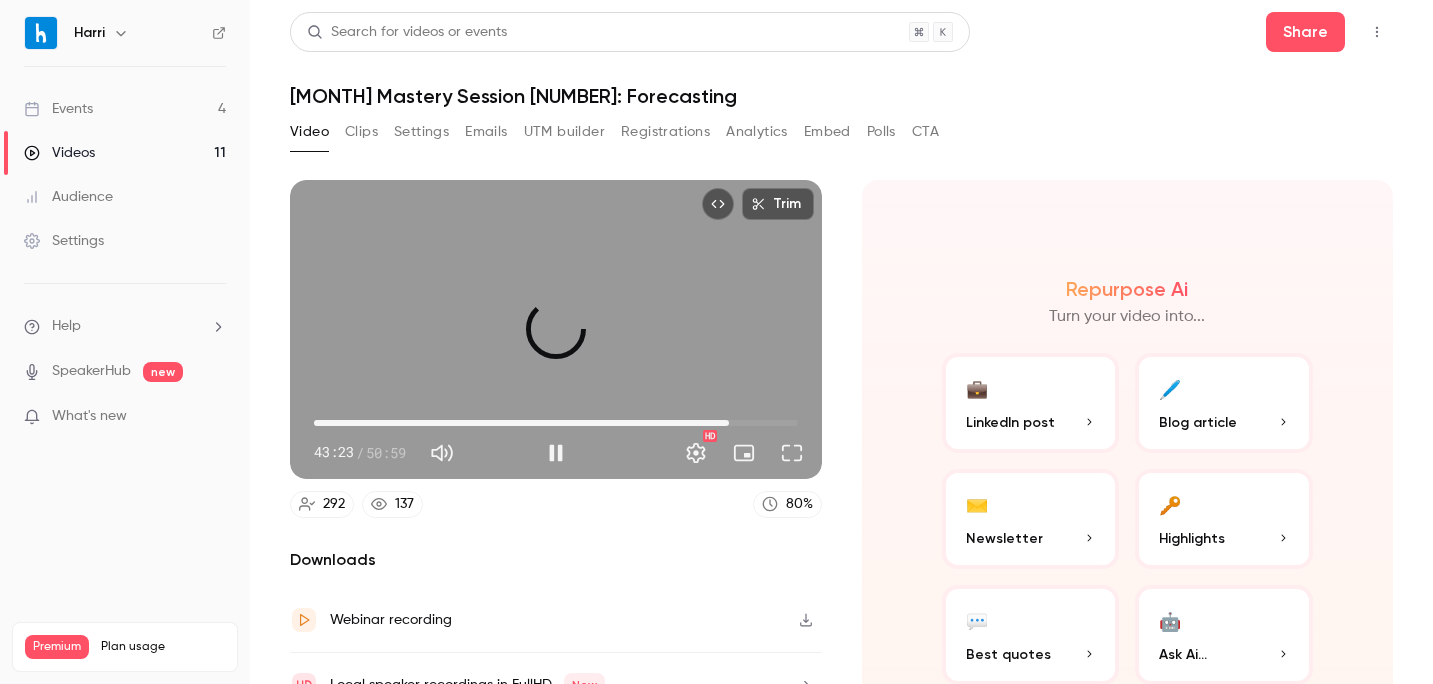 click on "43:49" at bounding box center (729, 423) 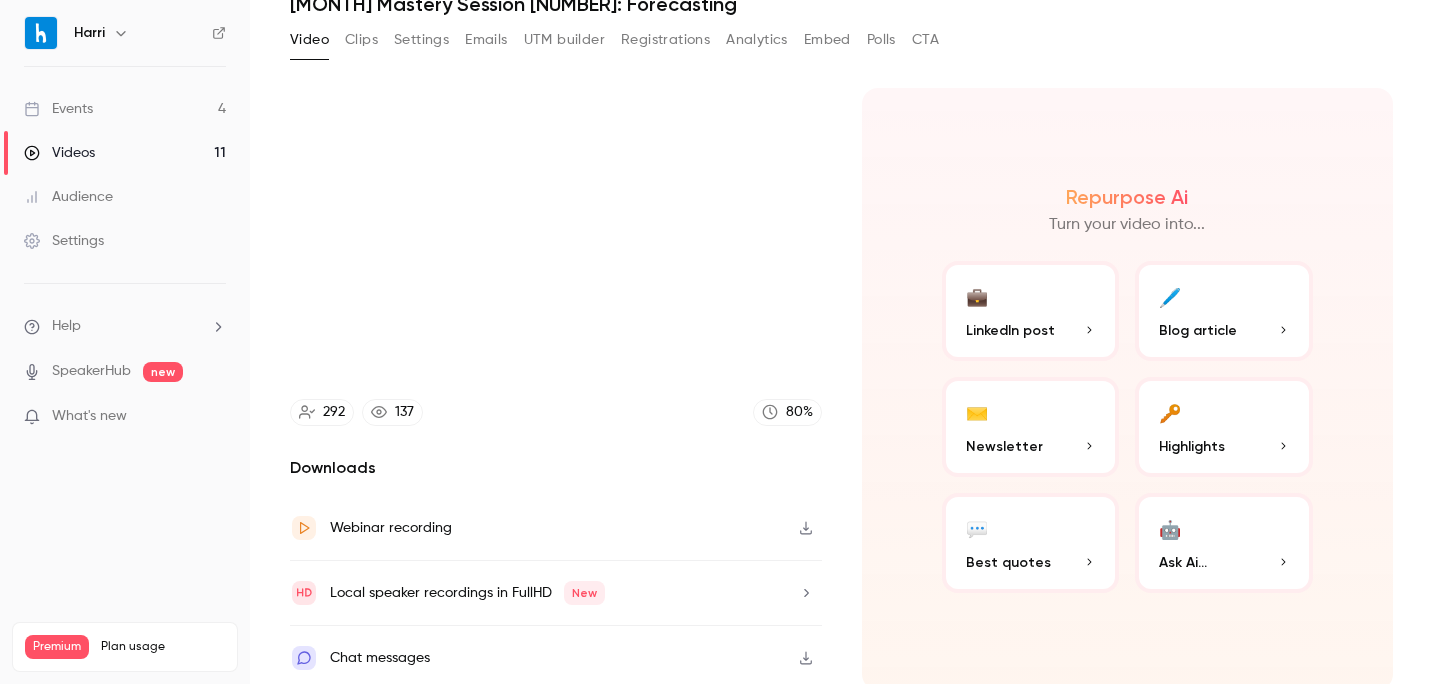 scroll, scrollTop: 94, scrollLeft: 0, axis: vertical 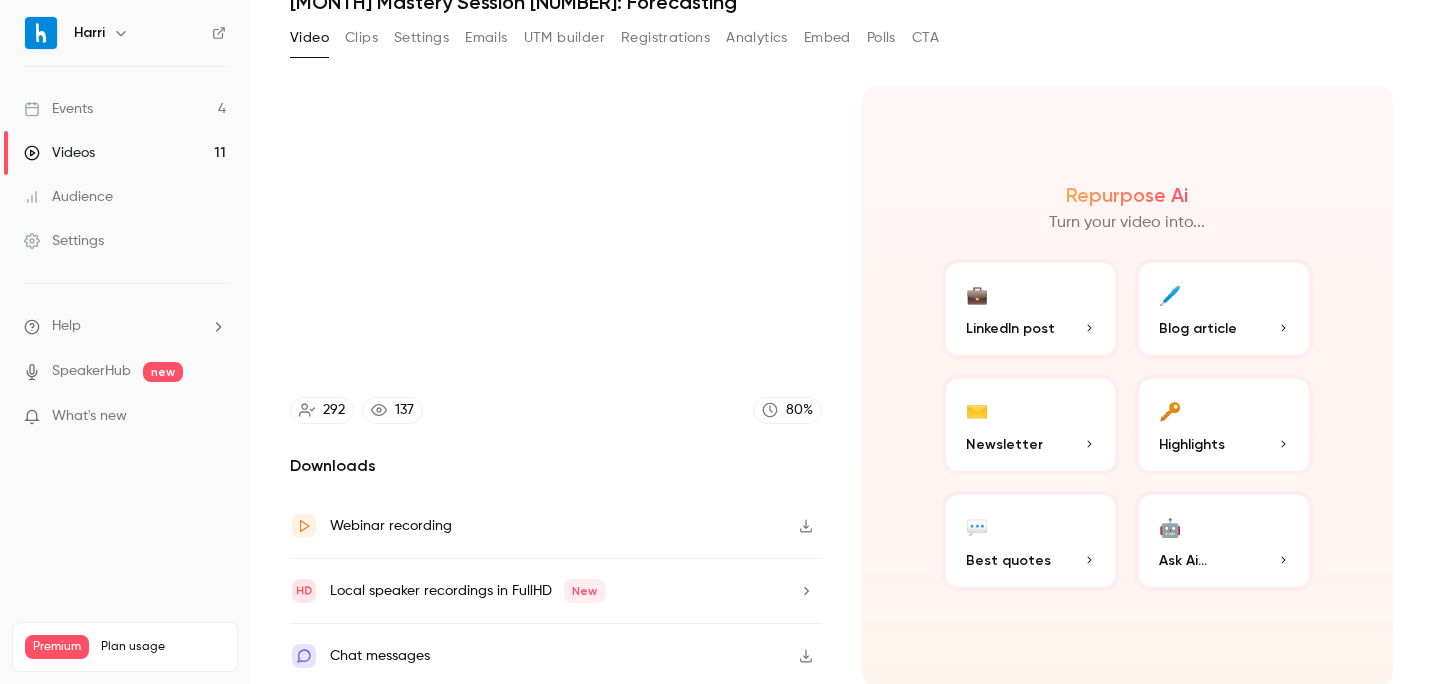 click 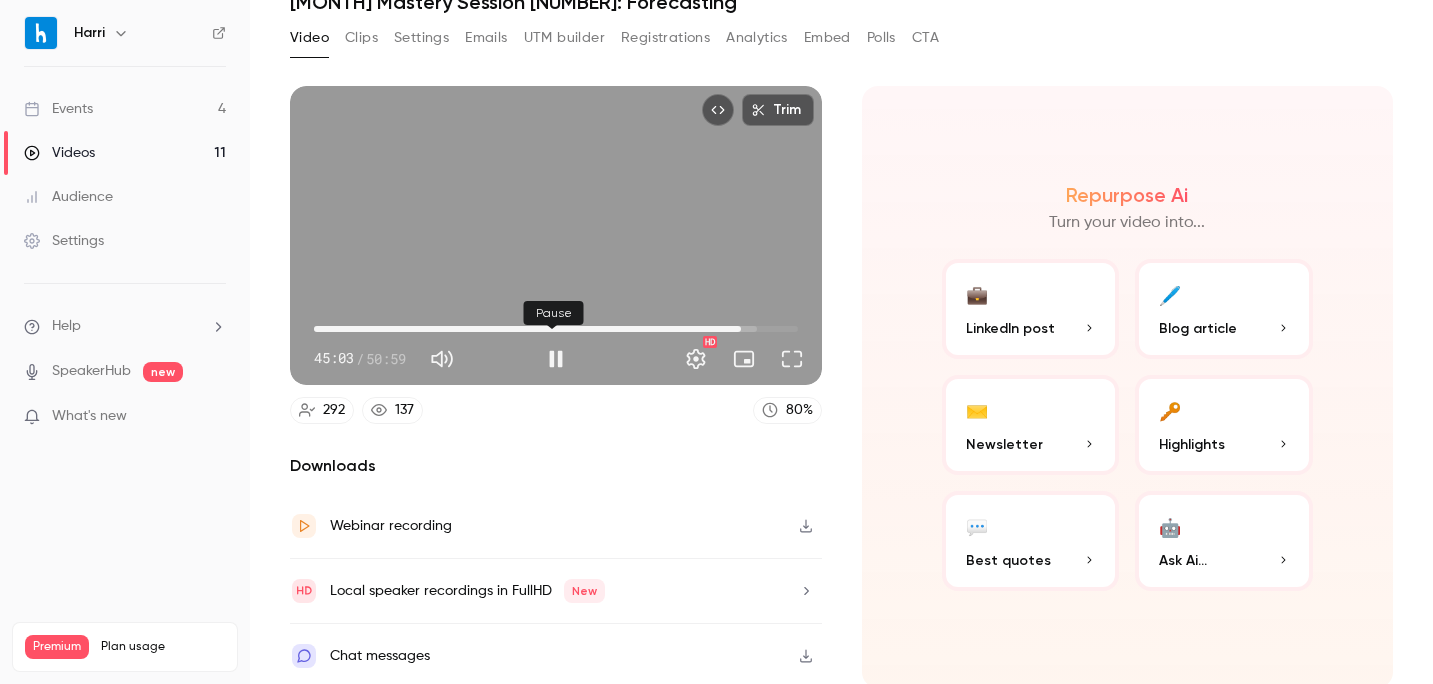 click at bounding box center (556, 359) 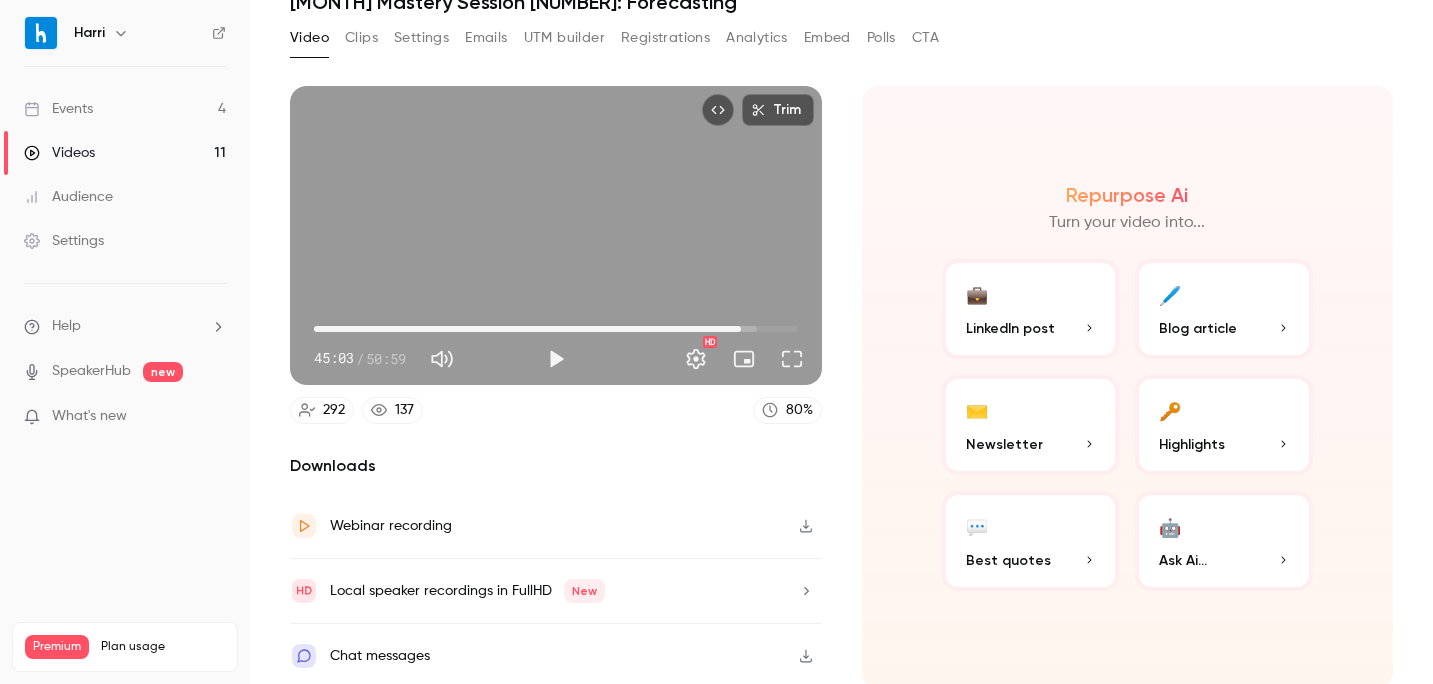 click on "Repurpose Ai Turn your video into... 💼 LinkedIn post 🖊️ Blog article ✉️ Newsletter 🔑 Highlights 💬 Best quotes 🤖 Ask Ai..." at bounding box center (1128, 387) 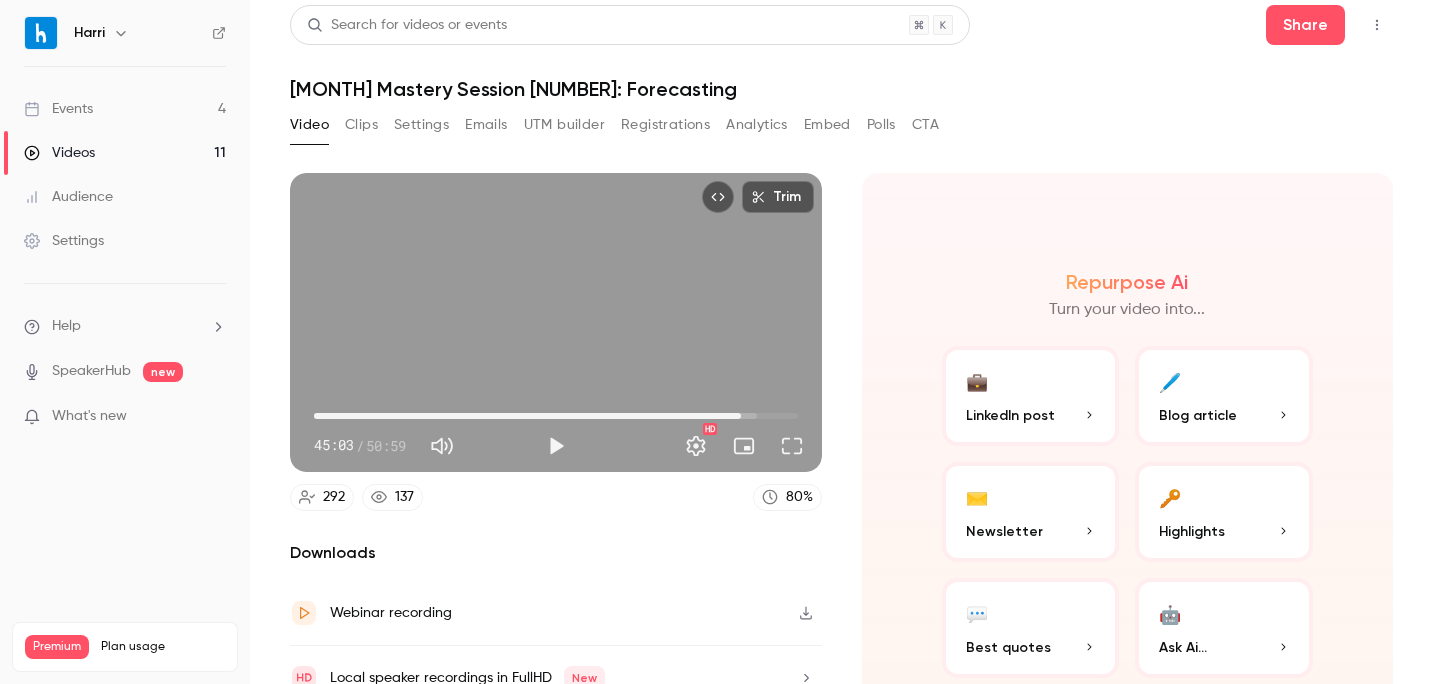 scroll, scrollTop: 0, scrollLeft: 0, axis: both 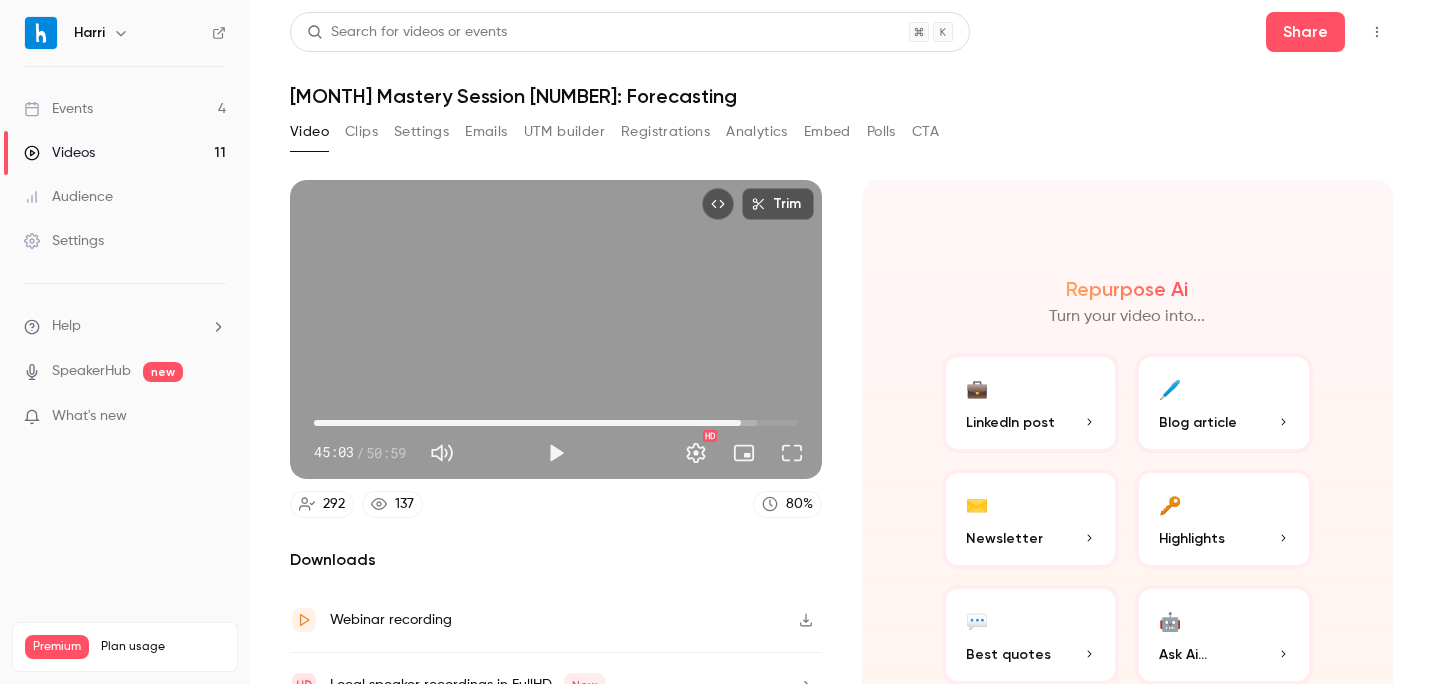 type on "******" 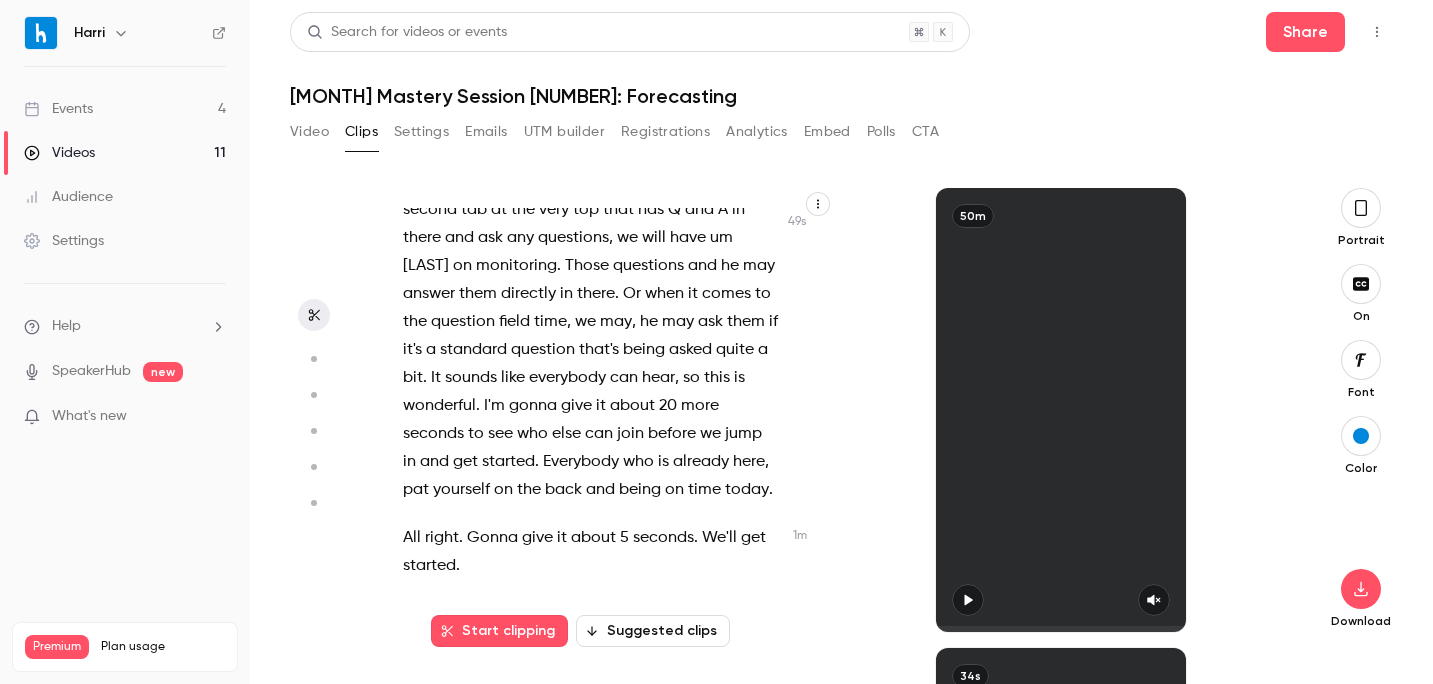scroll, scrollTop: 952, scrollLeft: 0, axis: vertical 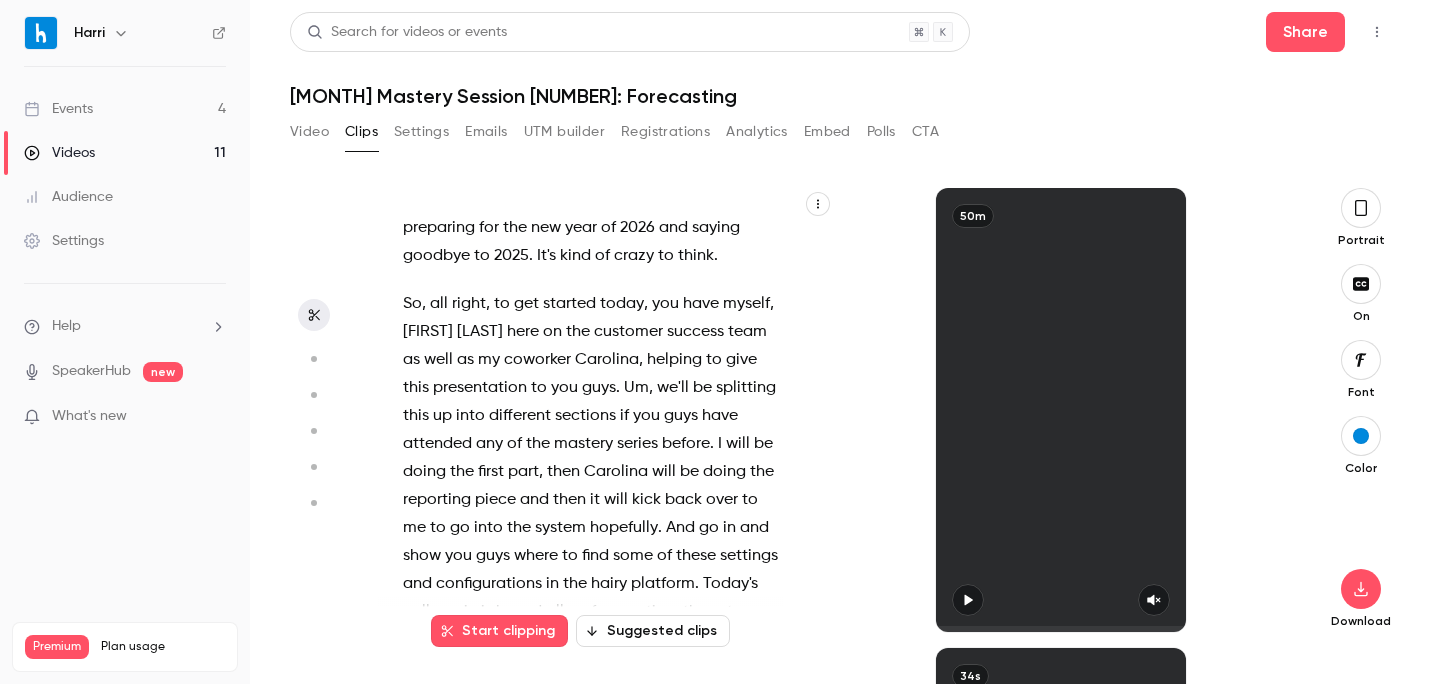 click on "Video" at bounding box center (309, 132) 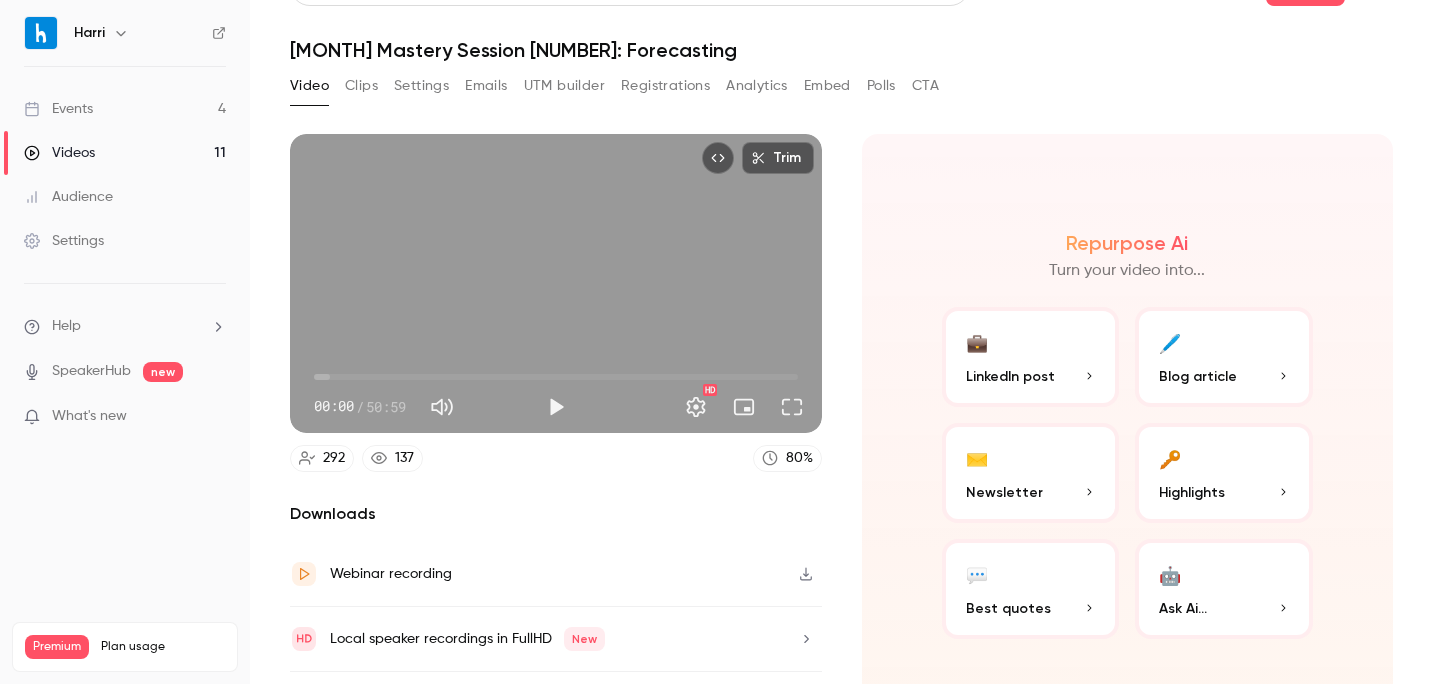 scroll, scrollTop: 94, scrollLeft: 0, axis: vertical 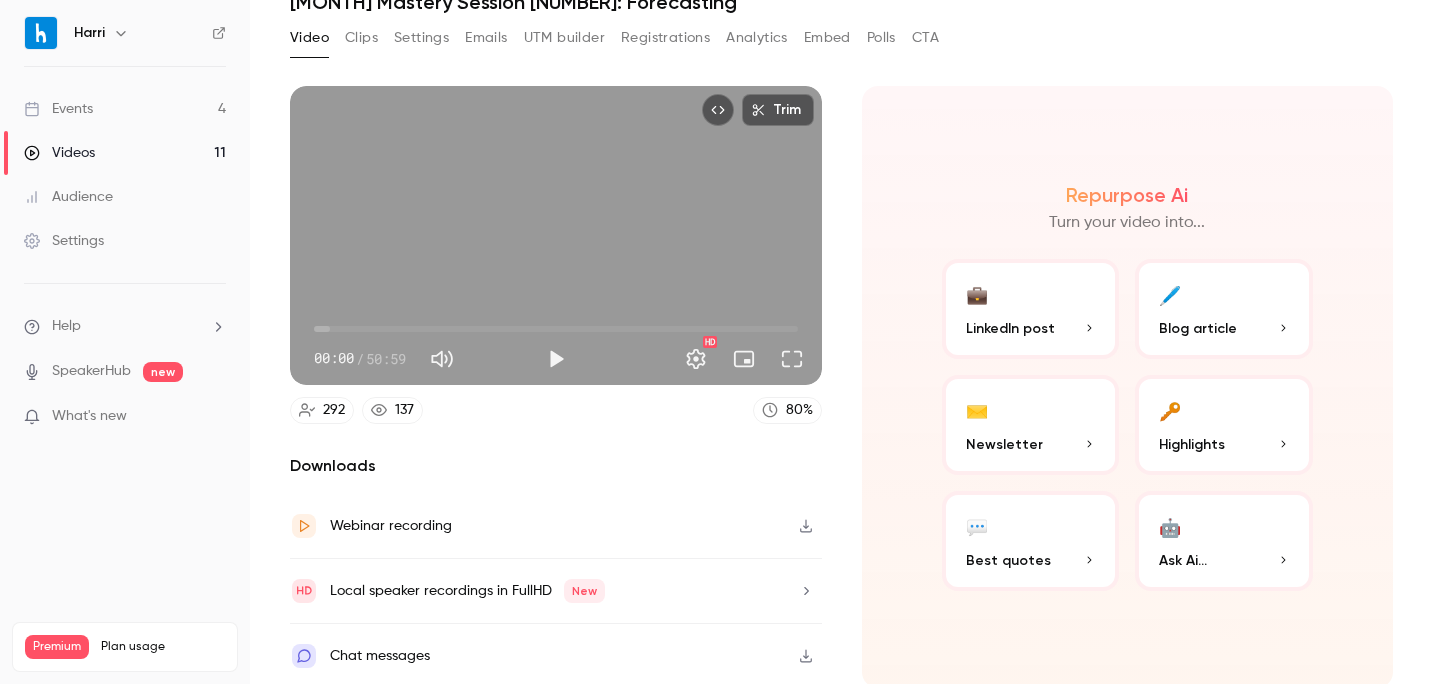 click on "Webinar recording" at bounding box center (391, 526) 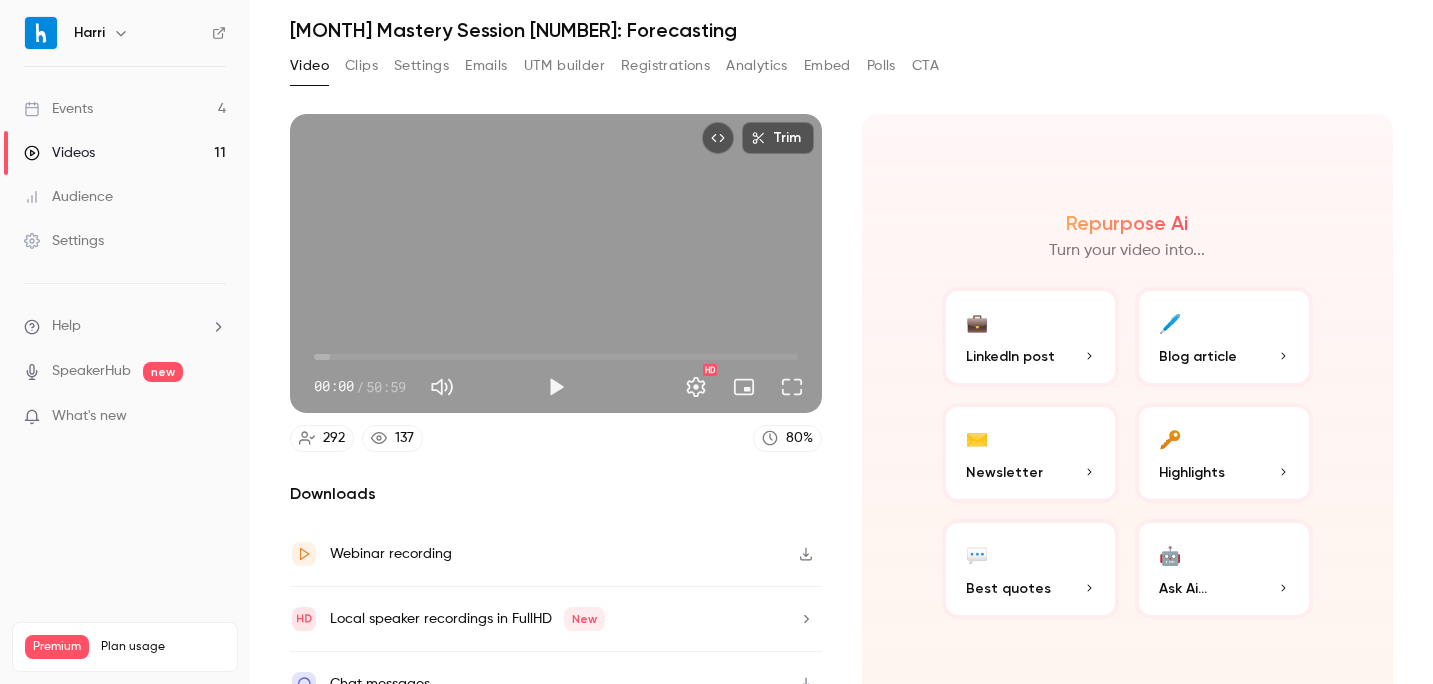 click on "Embed" at bounding box center [827, 66] 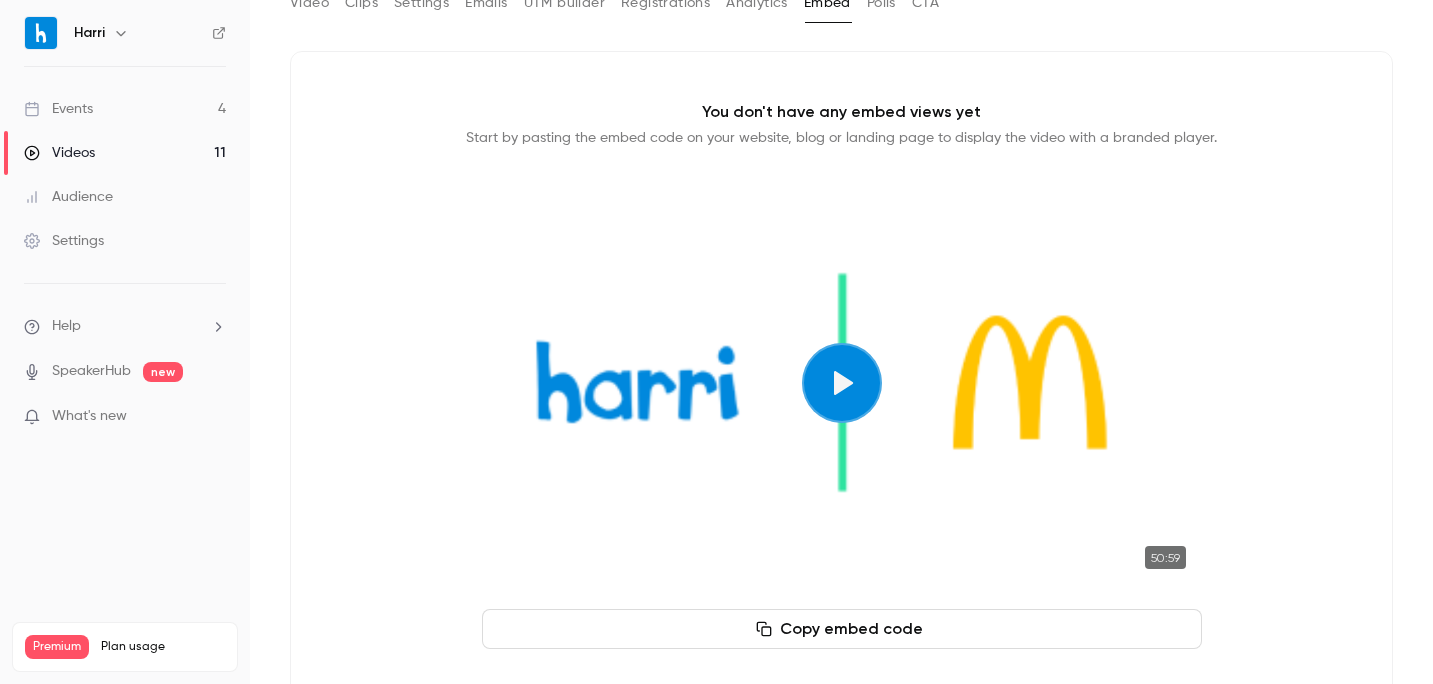 scroll, scrollTop: 175, scrollLeft: 0, axis: vertical 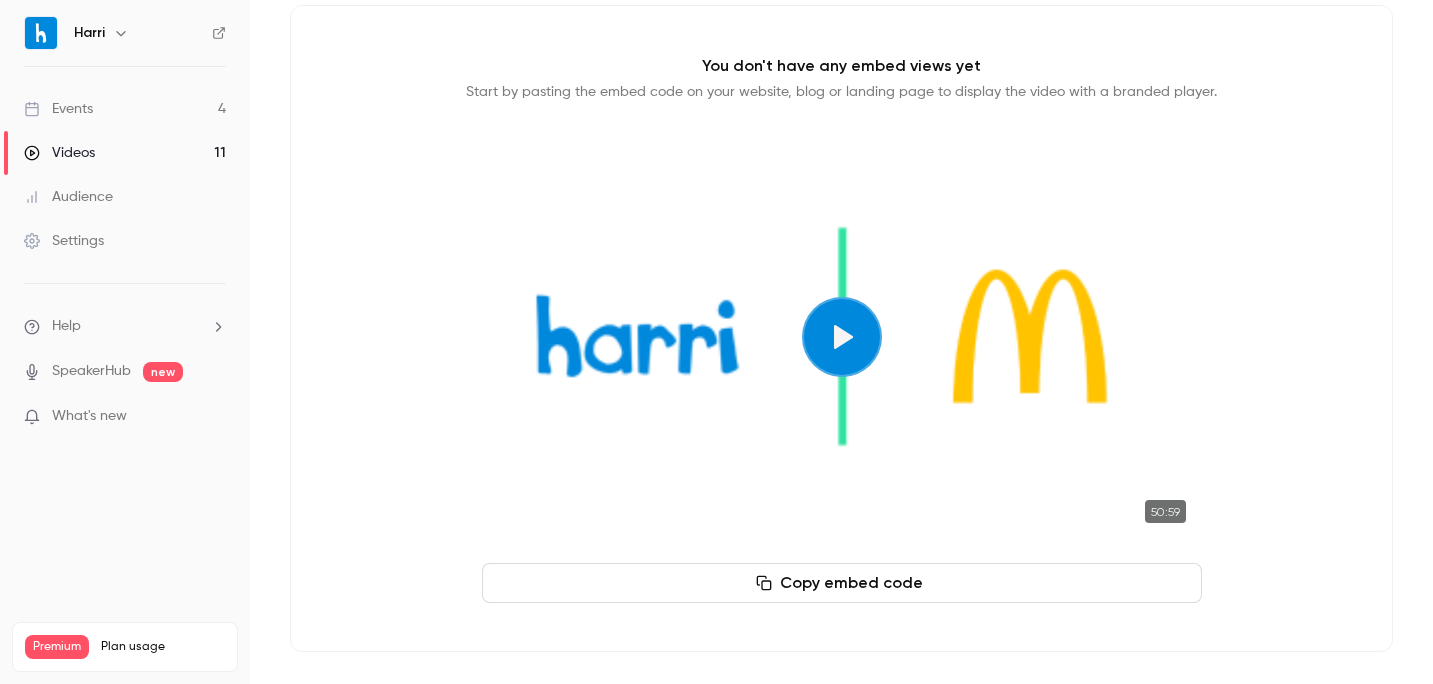 click on "Copy embed code" at bounding box center [842, 583] 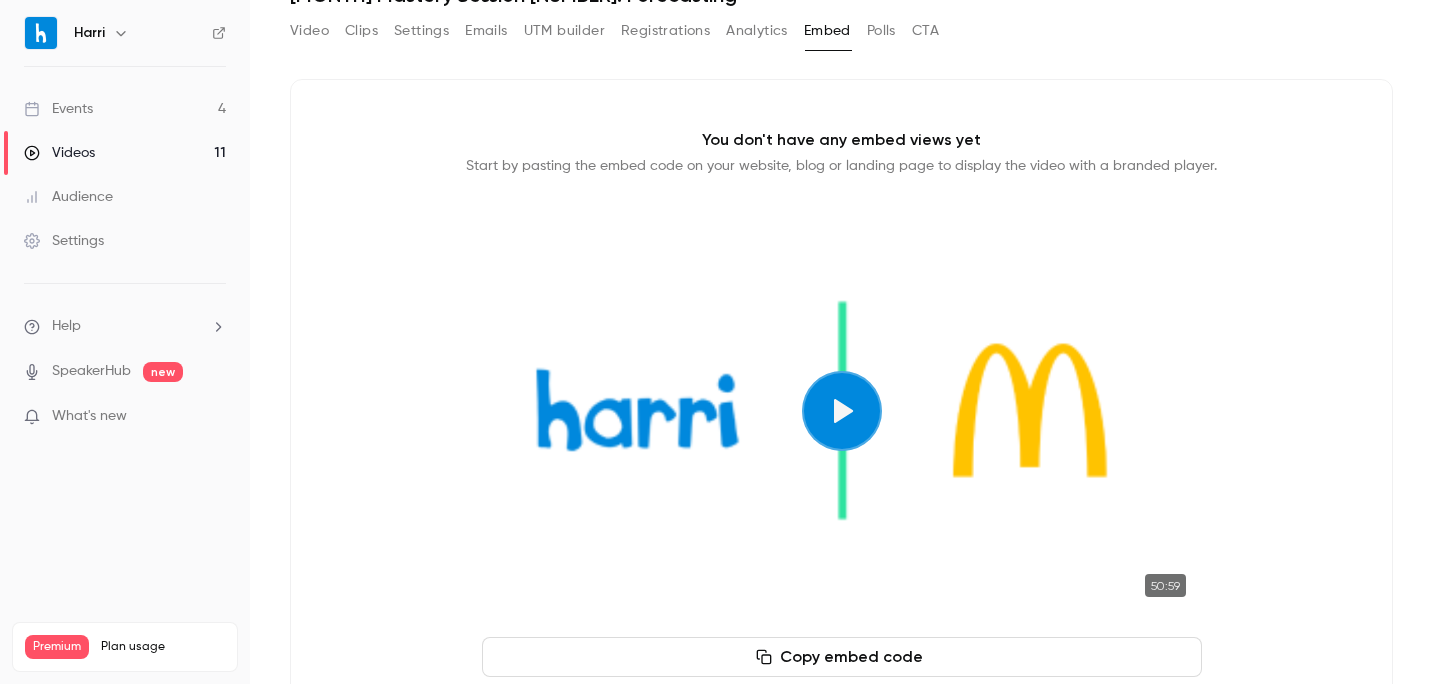 scroll, scrollTop: 175, scrollLeft: 0, axis: vertical 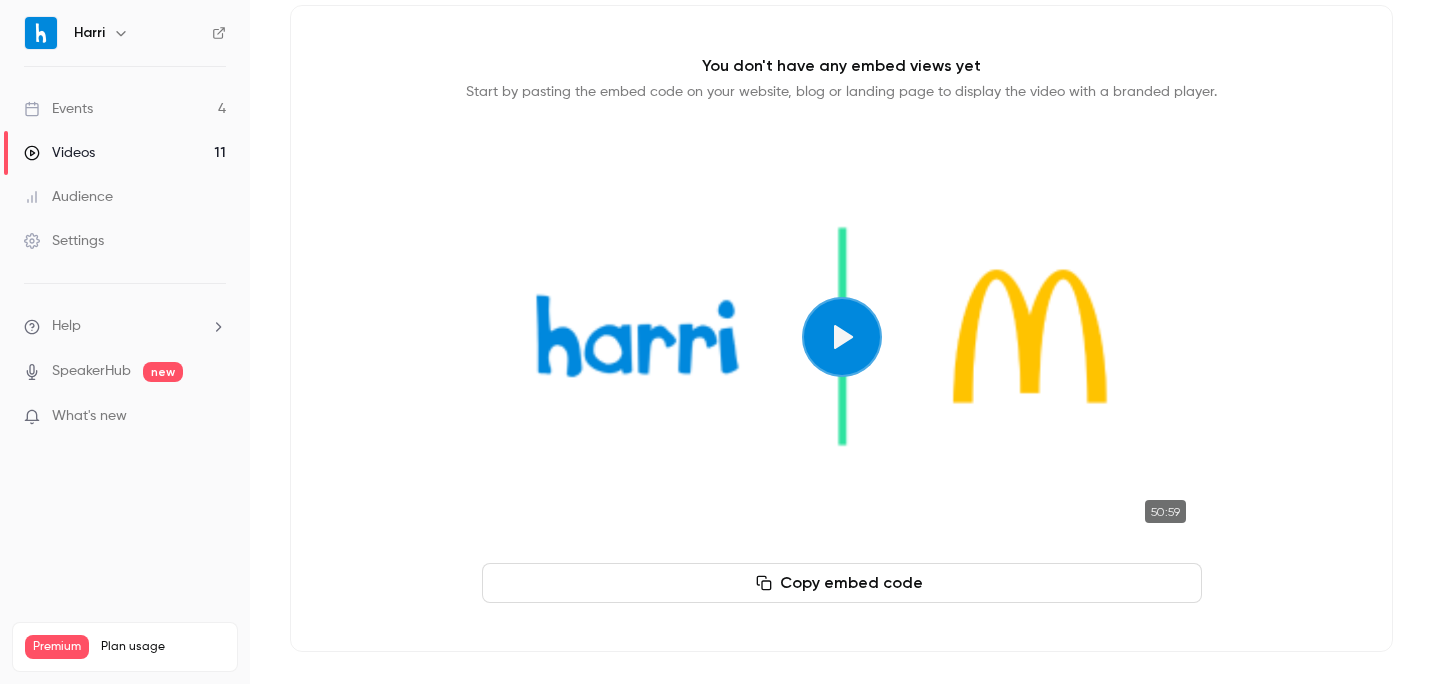 click at bounding box center [842, 337] 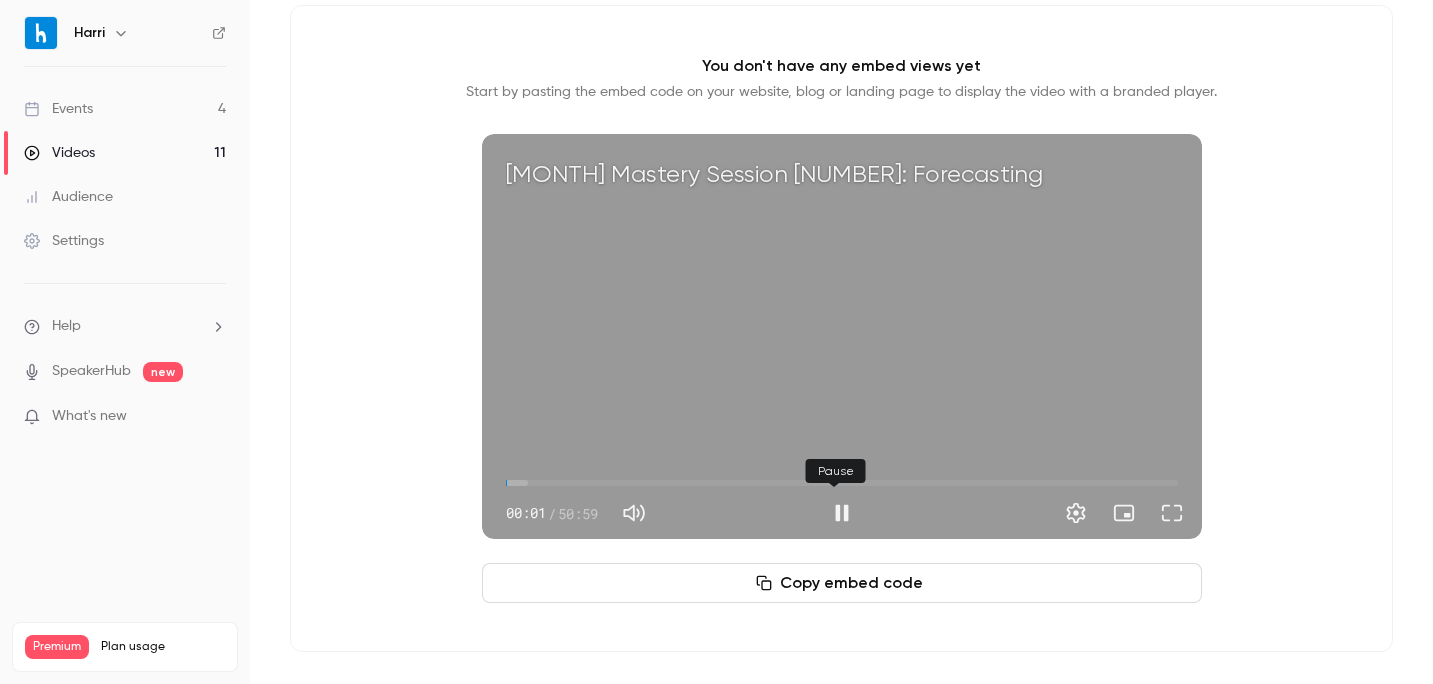 type on "***" 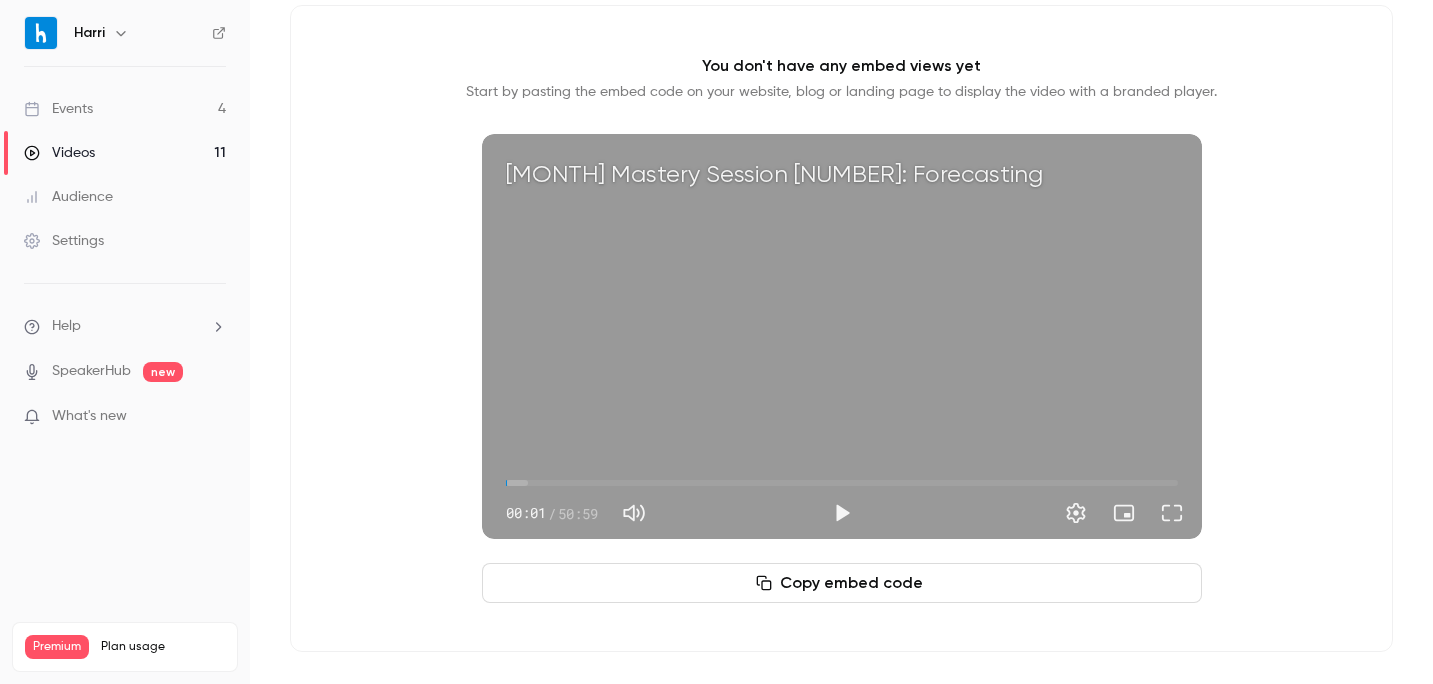 click on "Copy embed code" at bounding box center (842, 583) 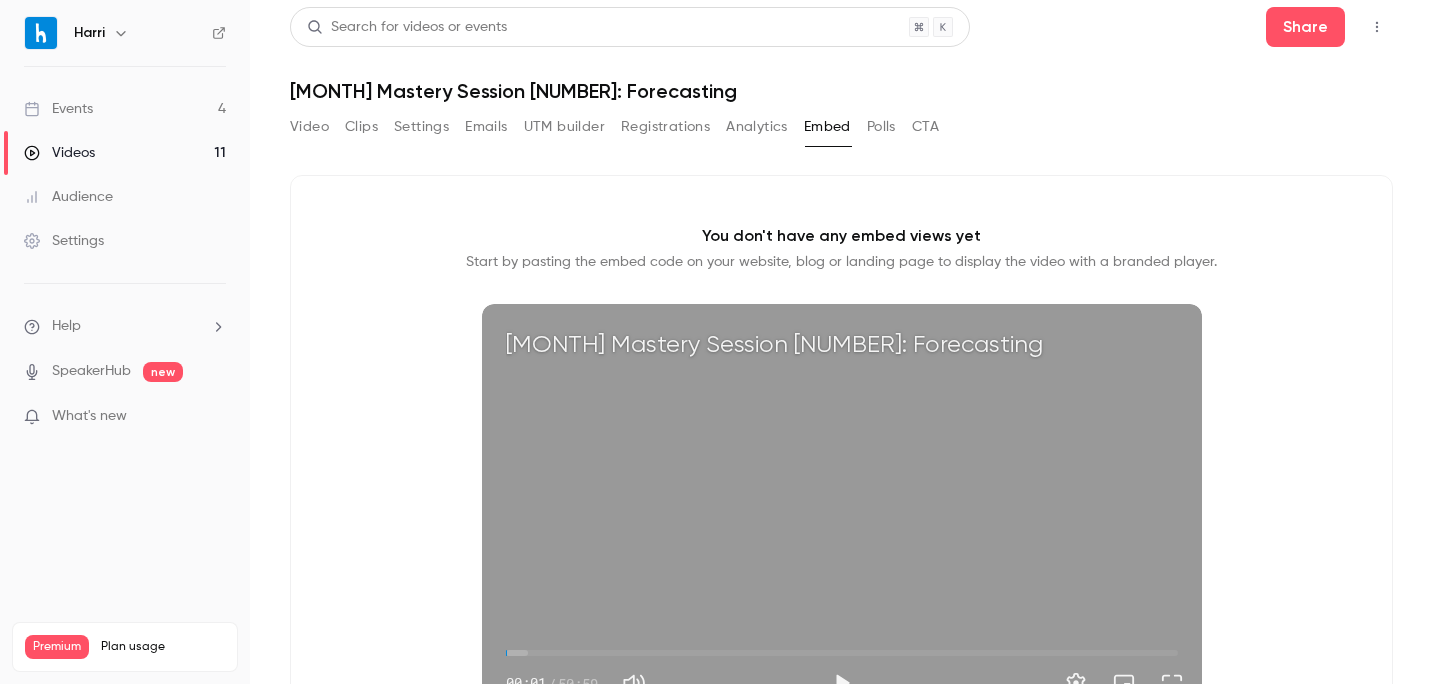 scroll, scrollTop: 0, scrollLeft: 0, axis: both 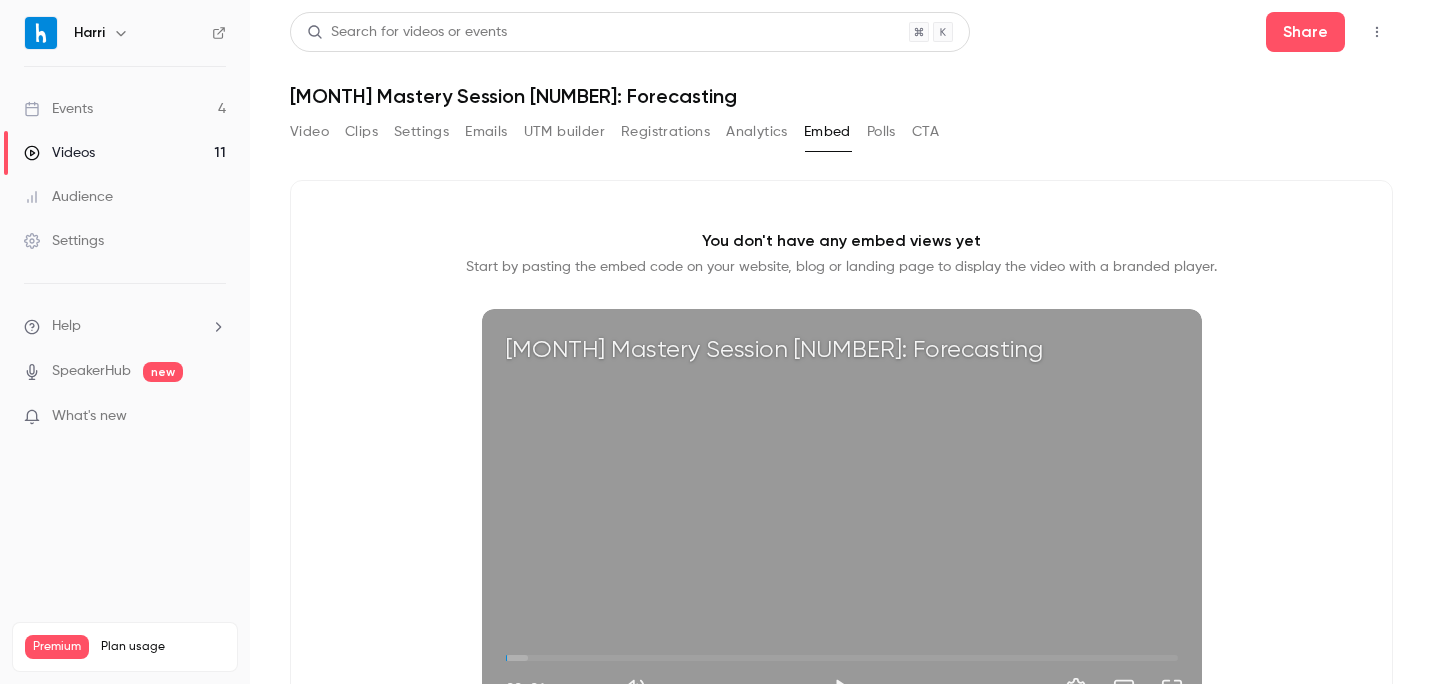 click on "Video" at bounding box center [309, 132] 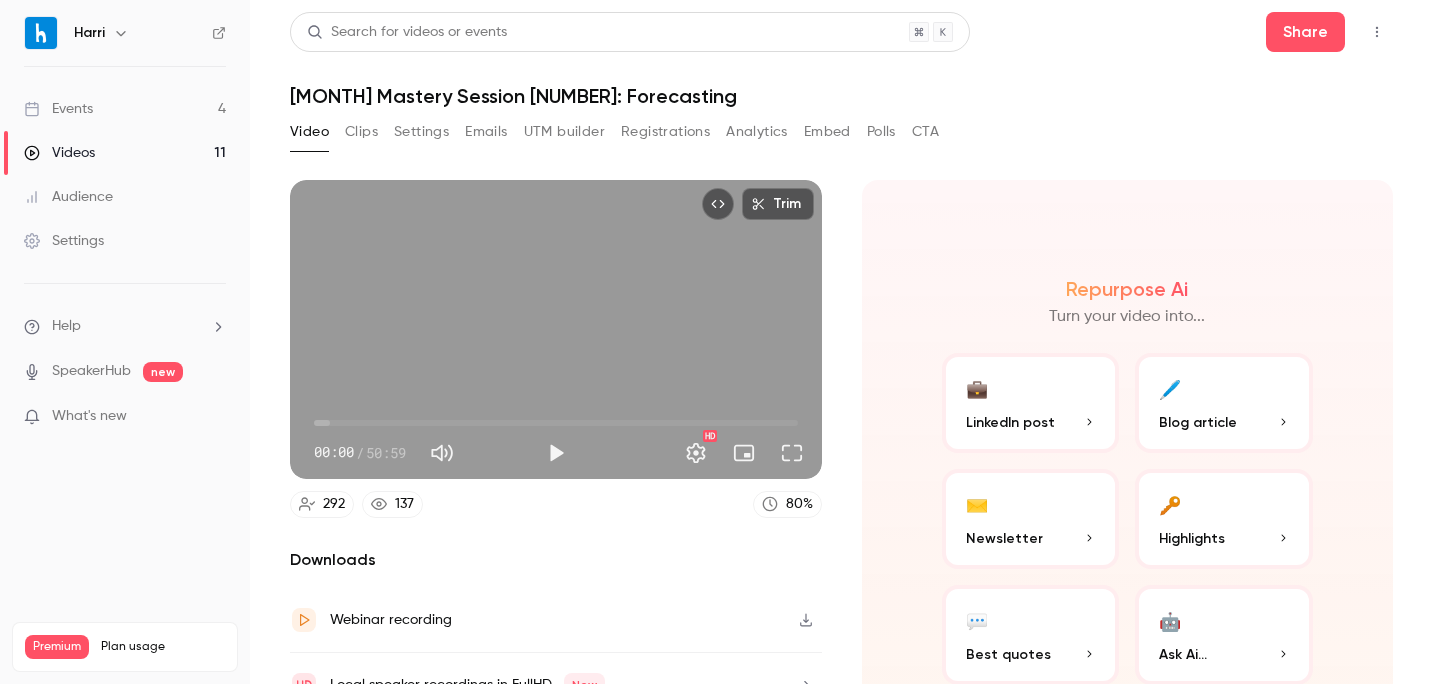 click 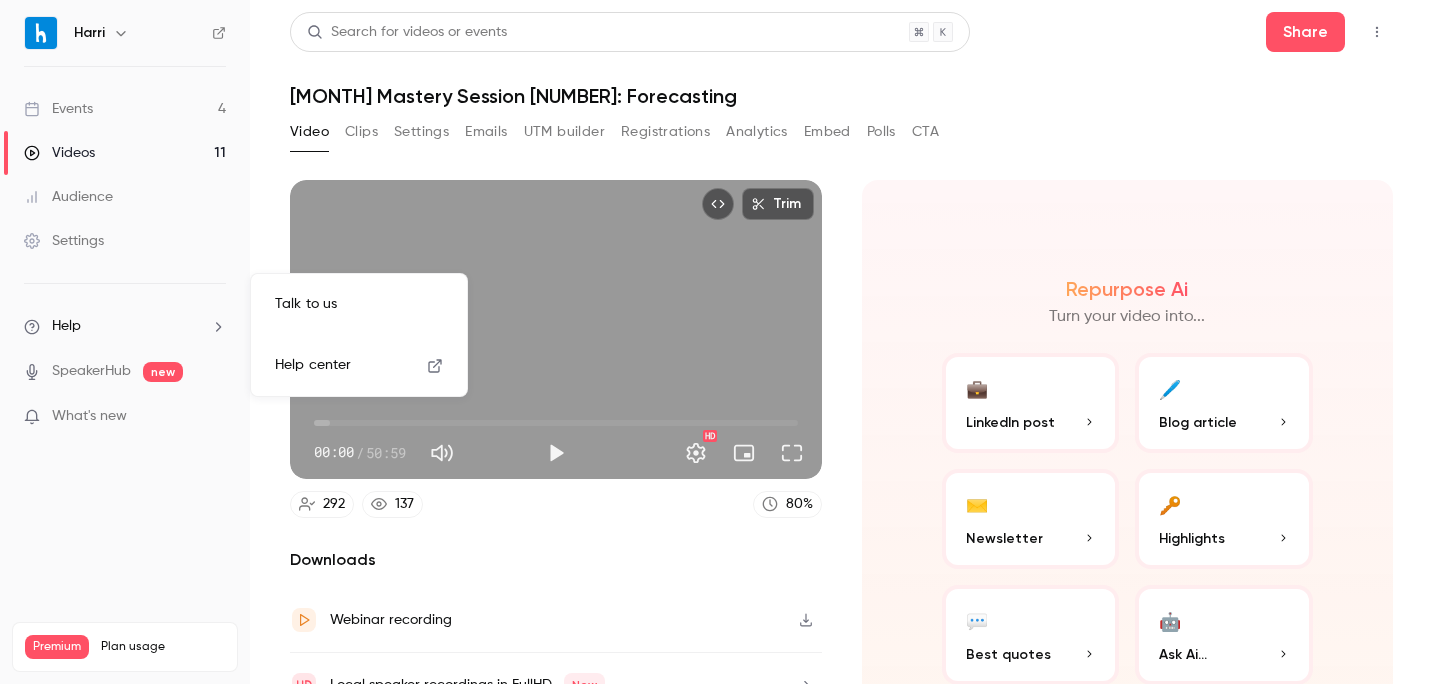 click at bounding box center [716, 342] 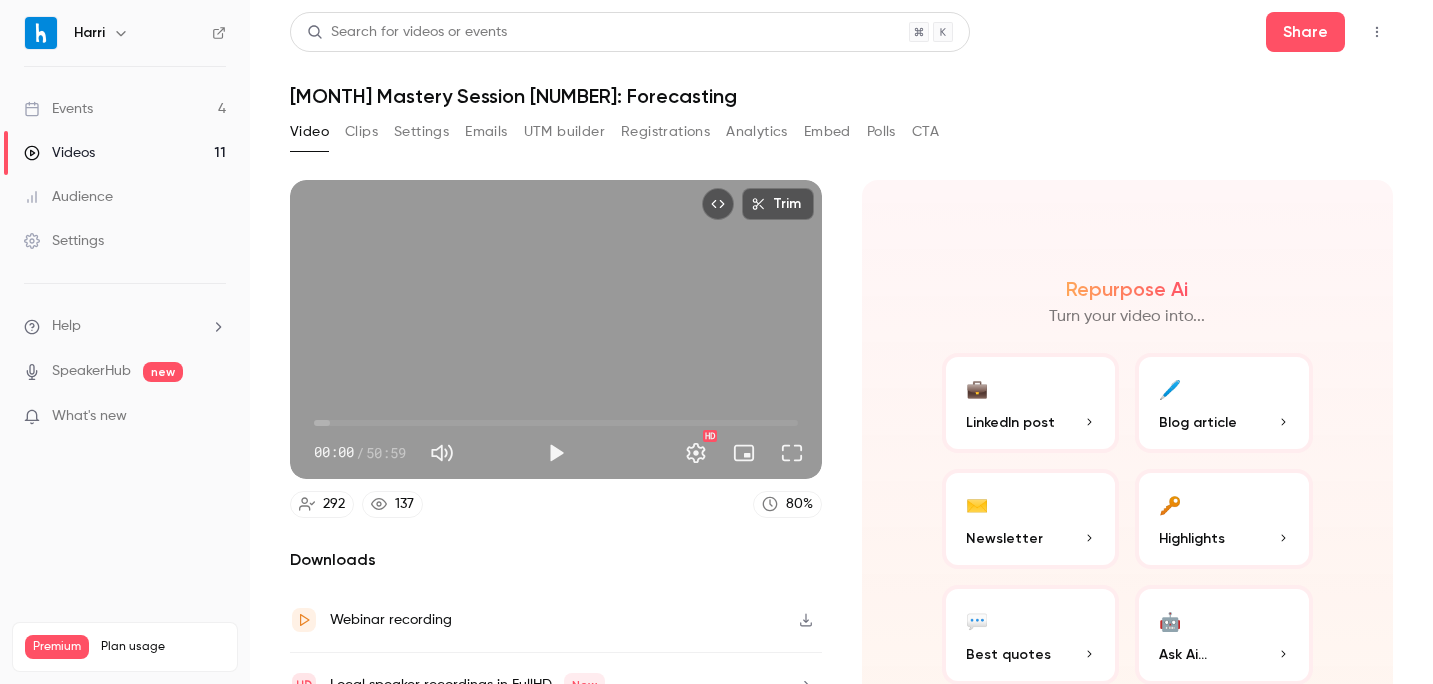 click on "Events" at bounding box center (58, 109) 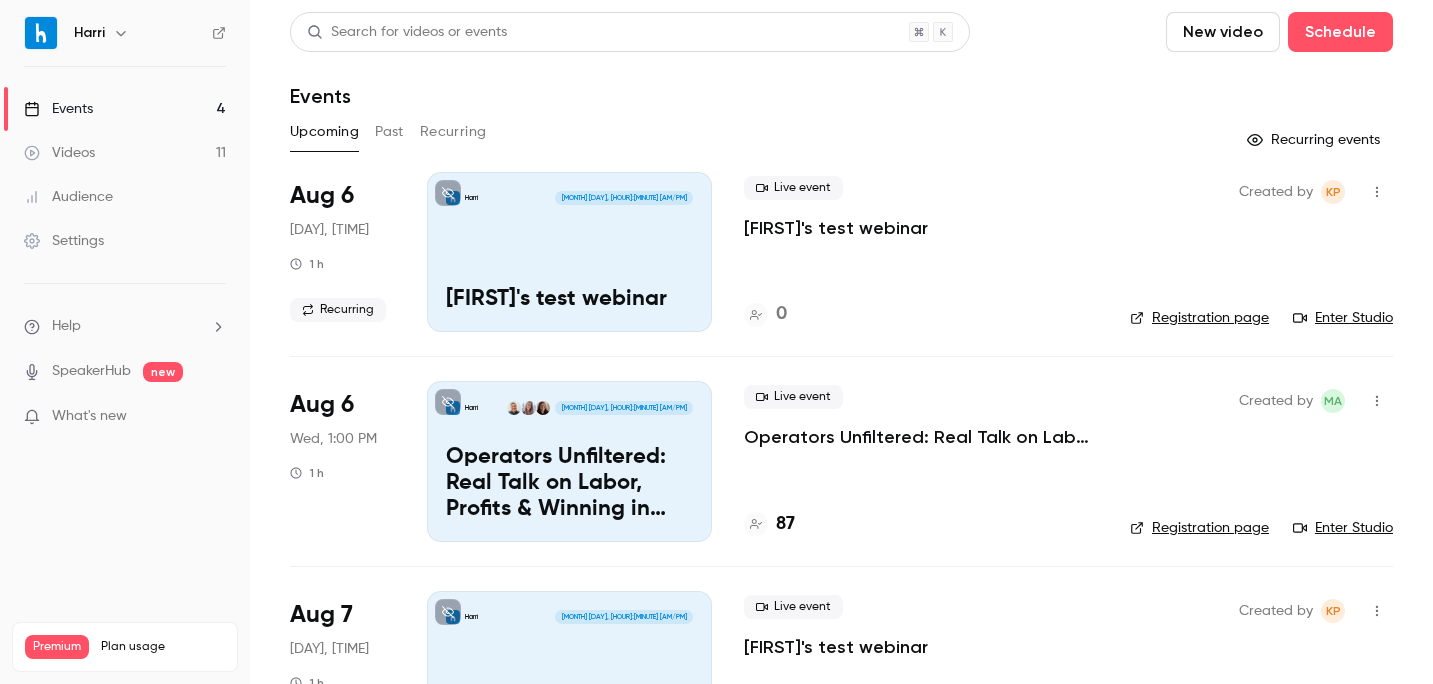 click on "Past" at bounding box center [389, 132] 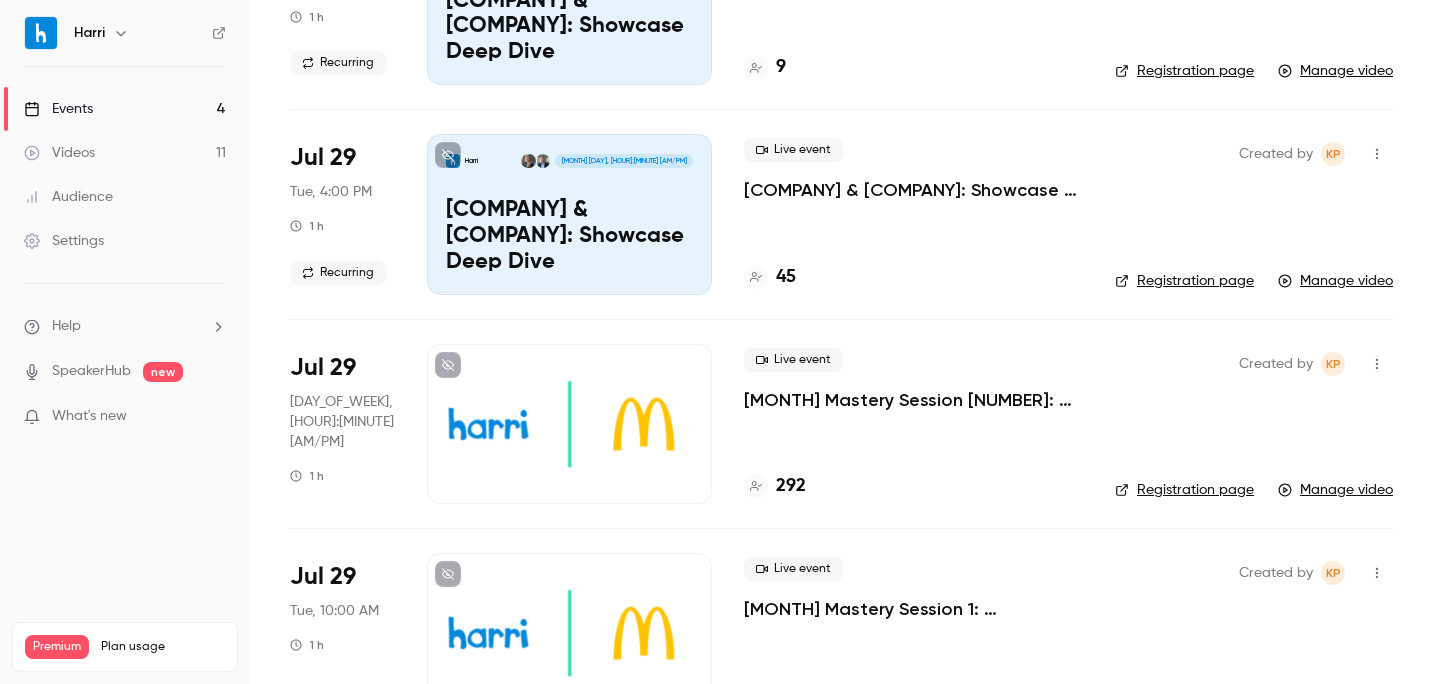 scroll, scrollTop: 713, scrollLeft: 0, axis: vertical 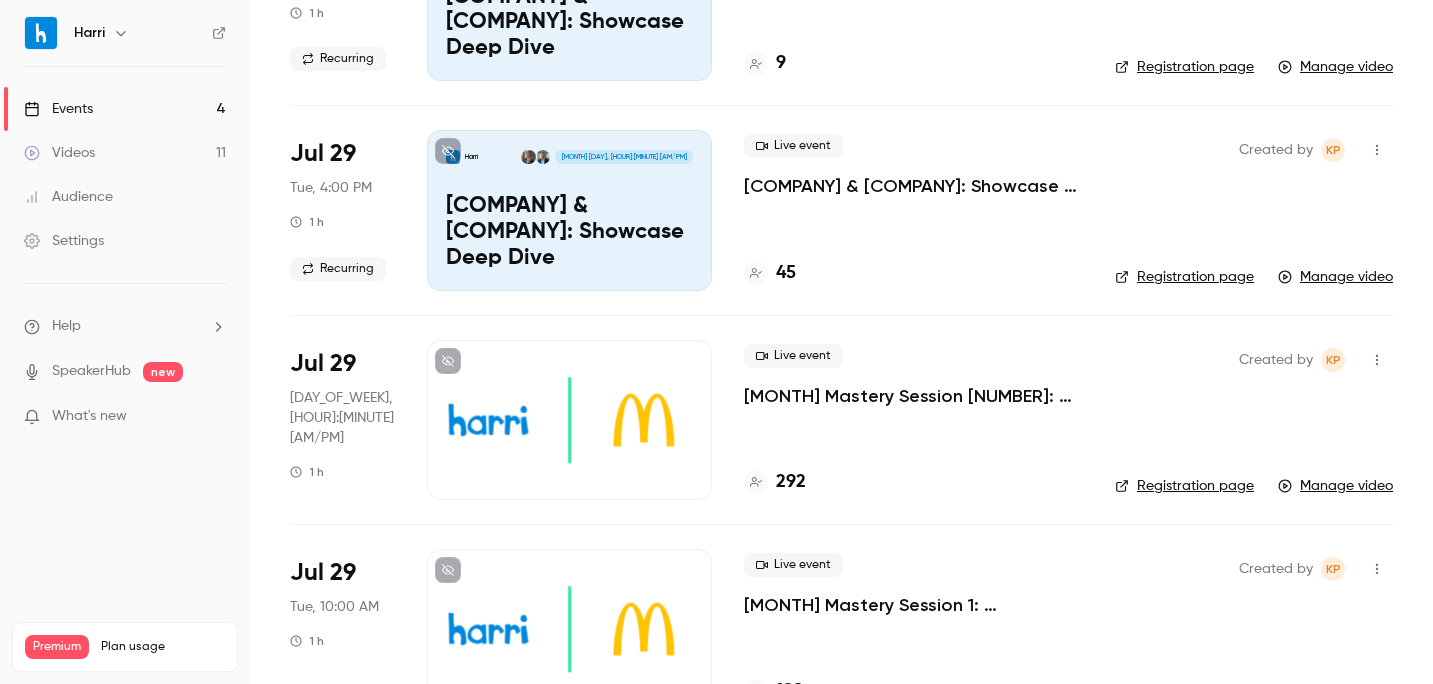 click 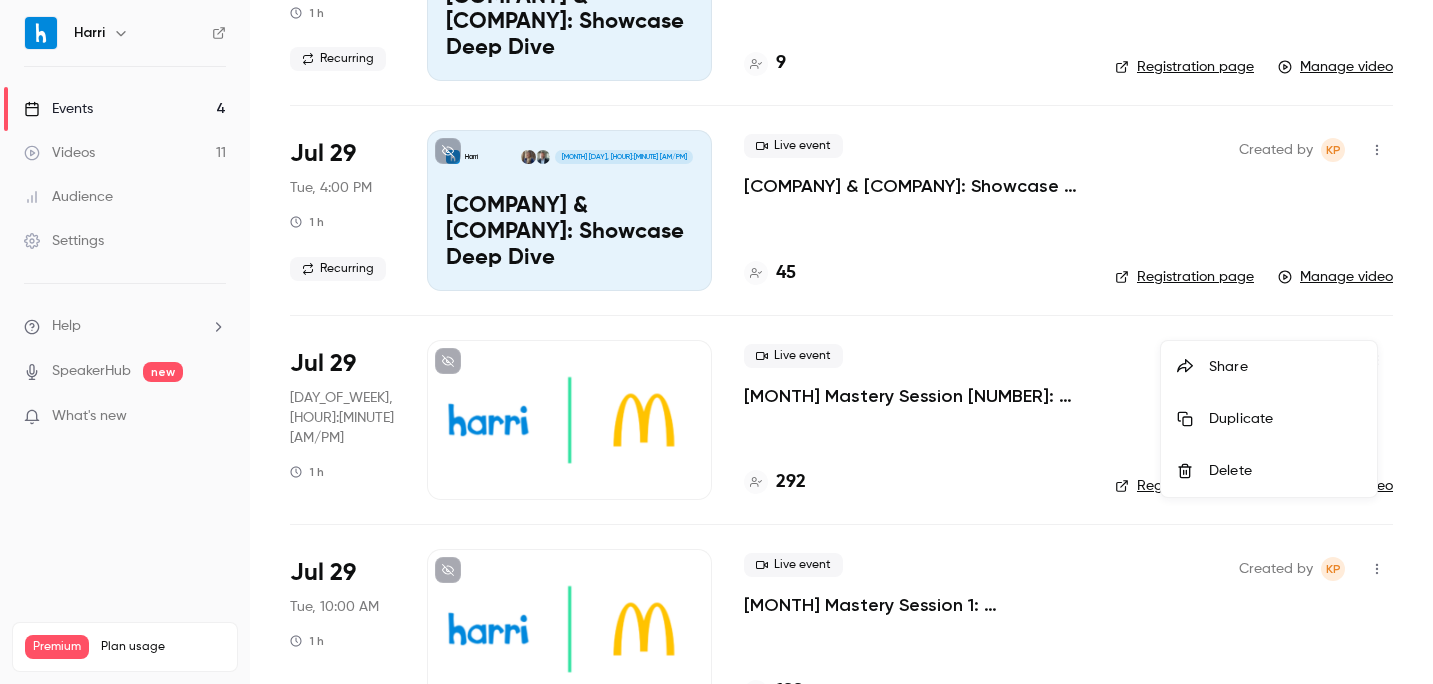 click on "Share" at bounding box center (1285, 367) 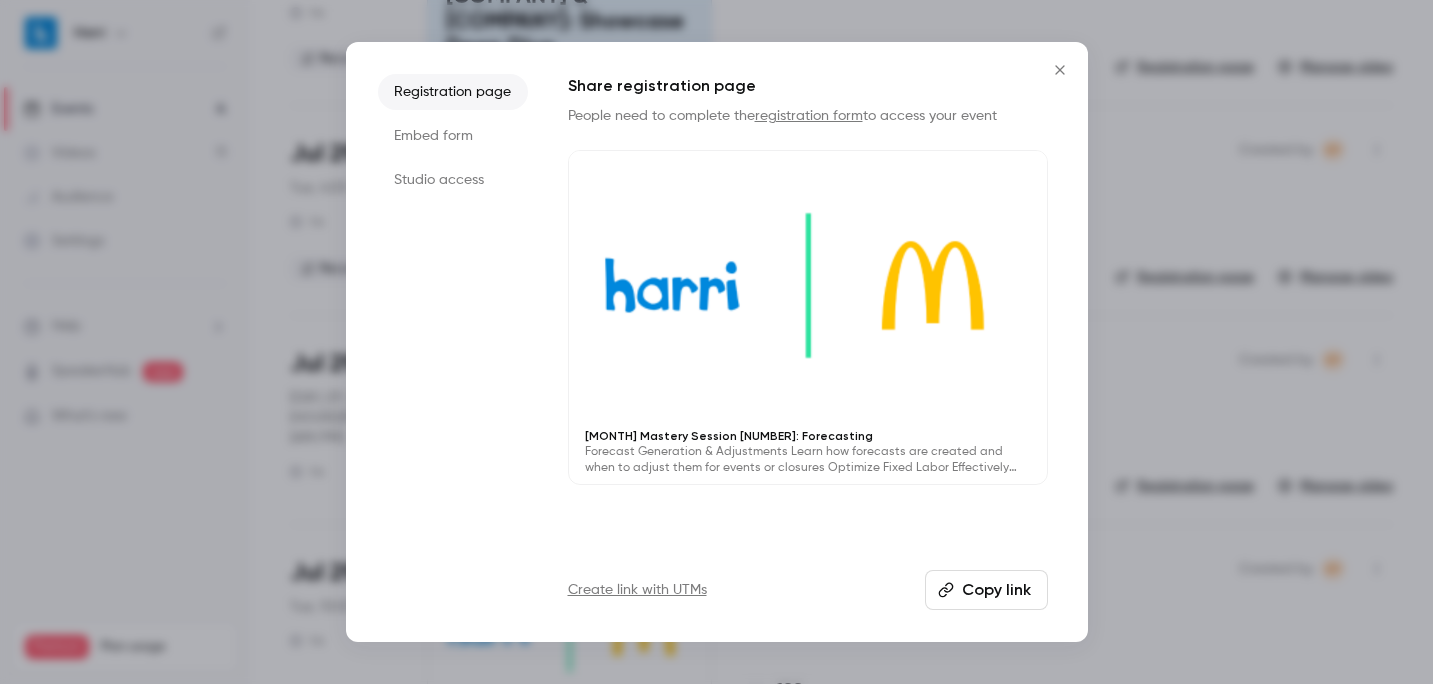 click on "Embed form" at bounding box center [453, 136] 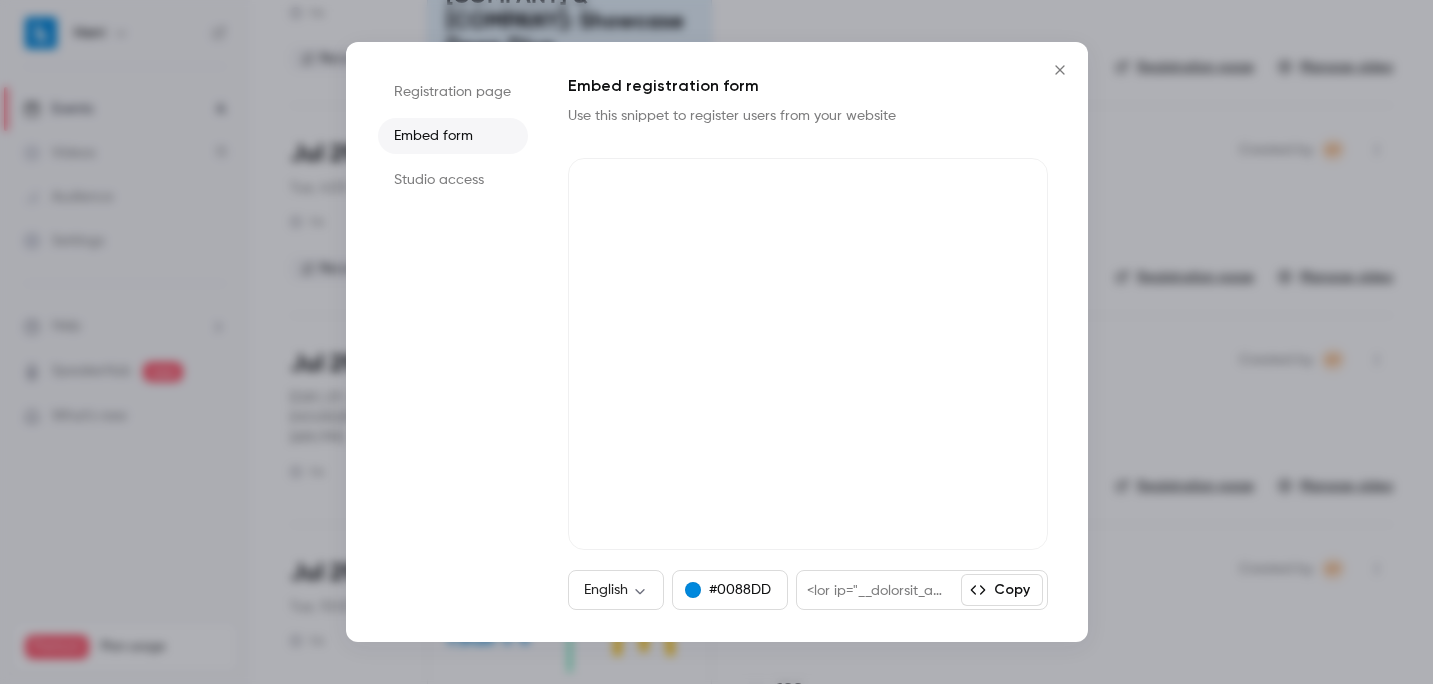 click on "Registration page" at bounding box center [453, 92] 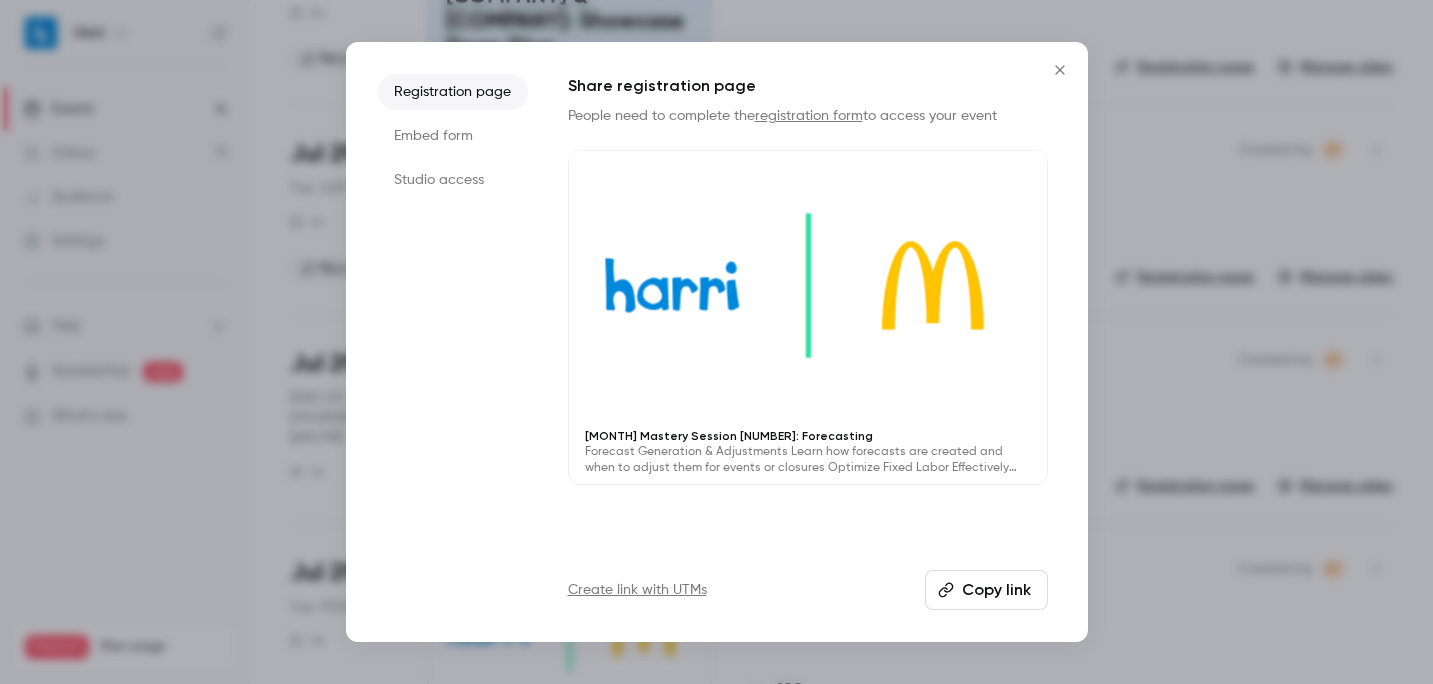 click on "Studio access" at bounding box center (453, 180) 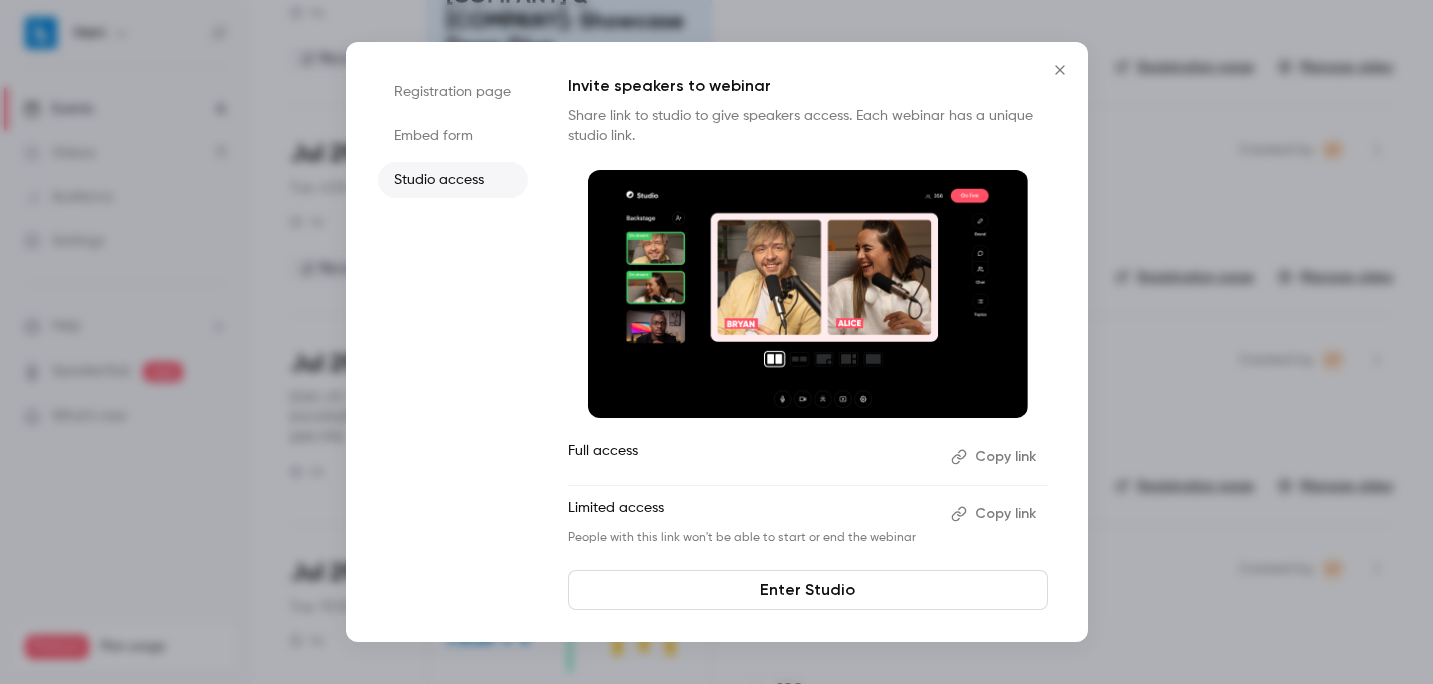 click on "Embed form" at bounding box center [453, 136] 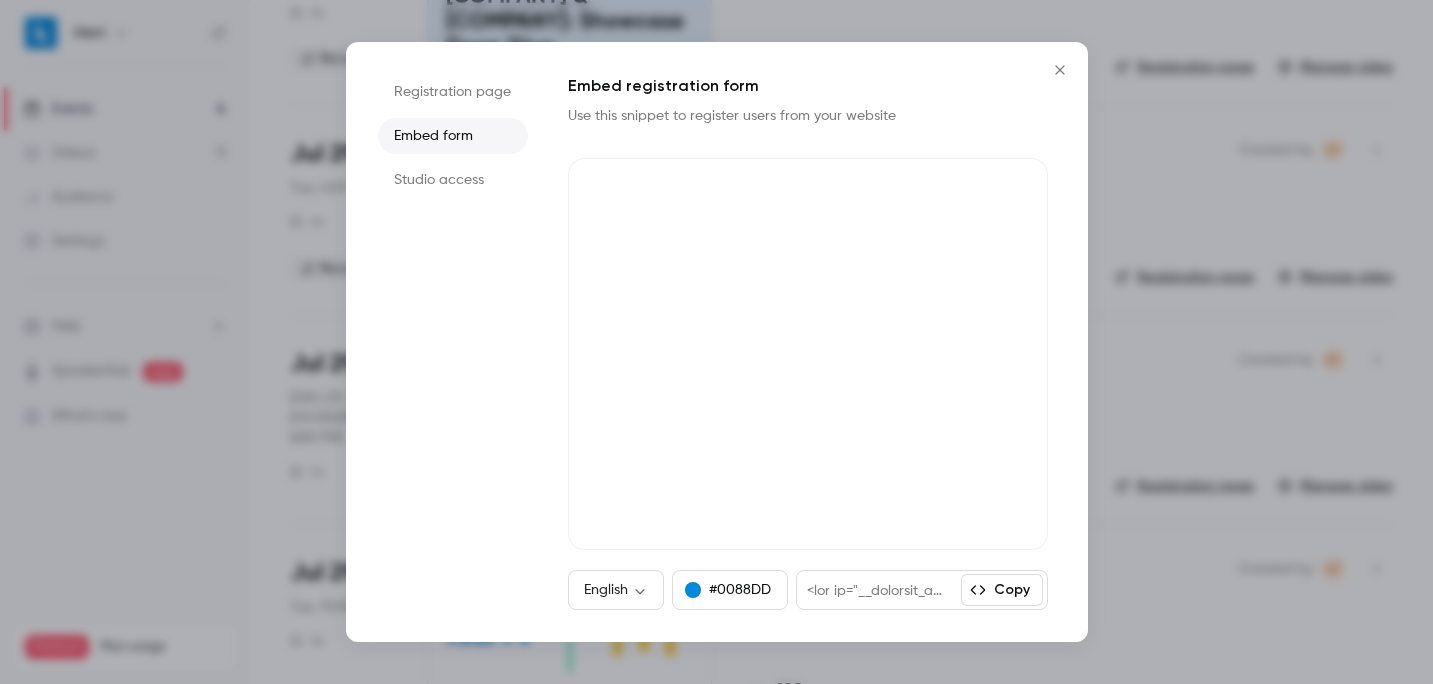 click on "Registration page" at bounding box center (453, 92) 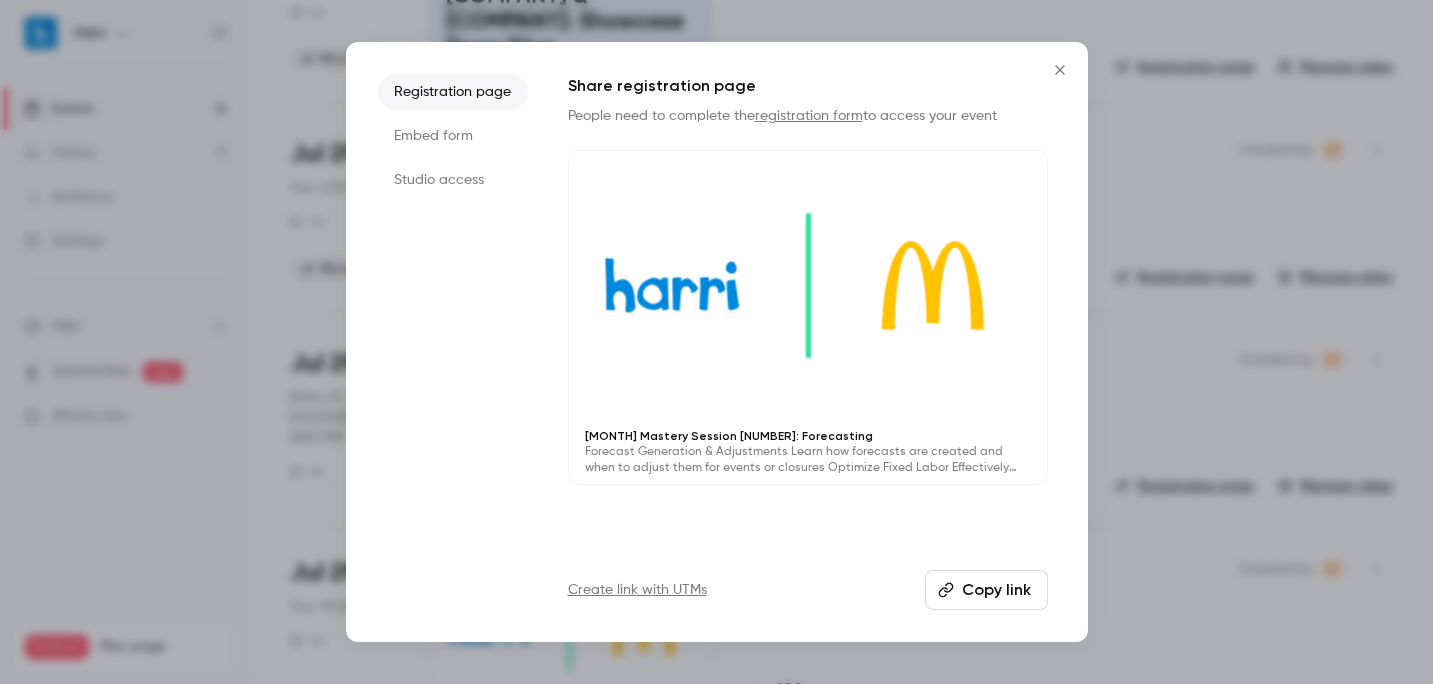 click 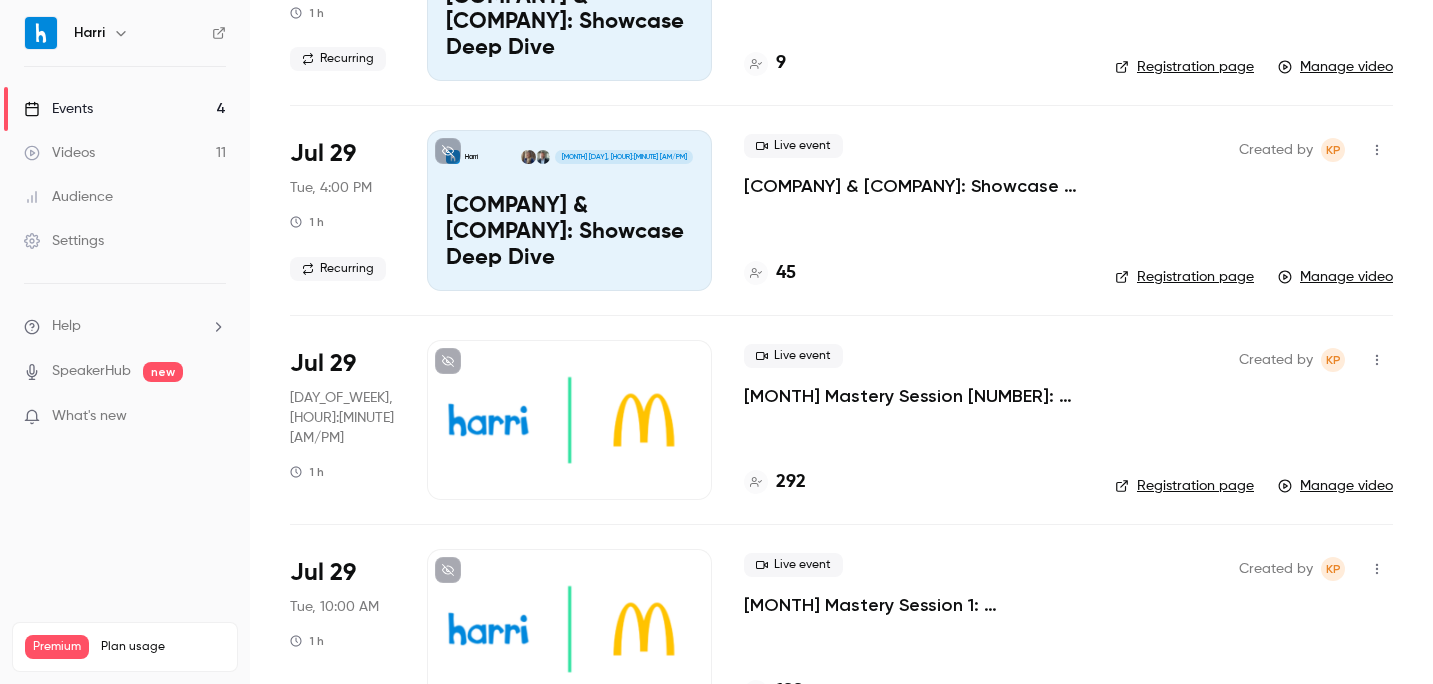 click on "Manage video" at bounding box center (1335, 486) 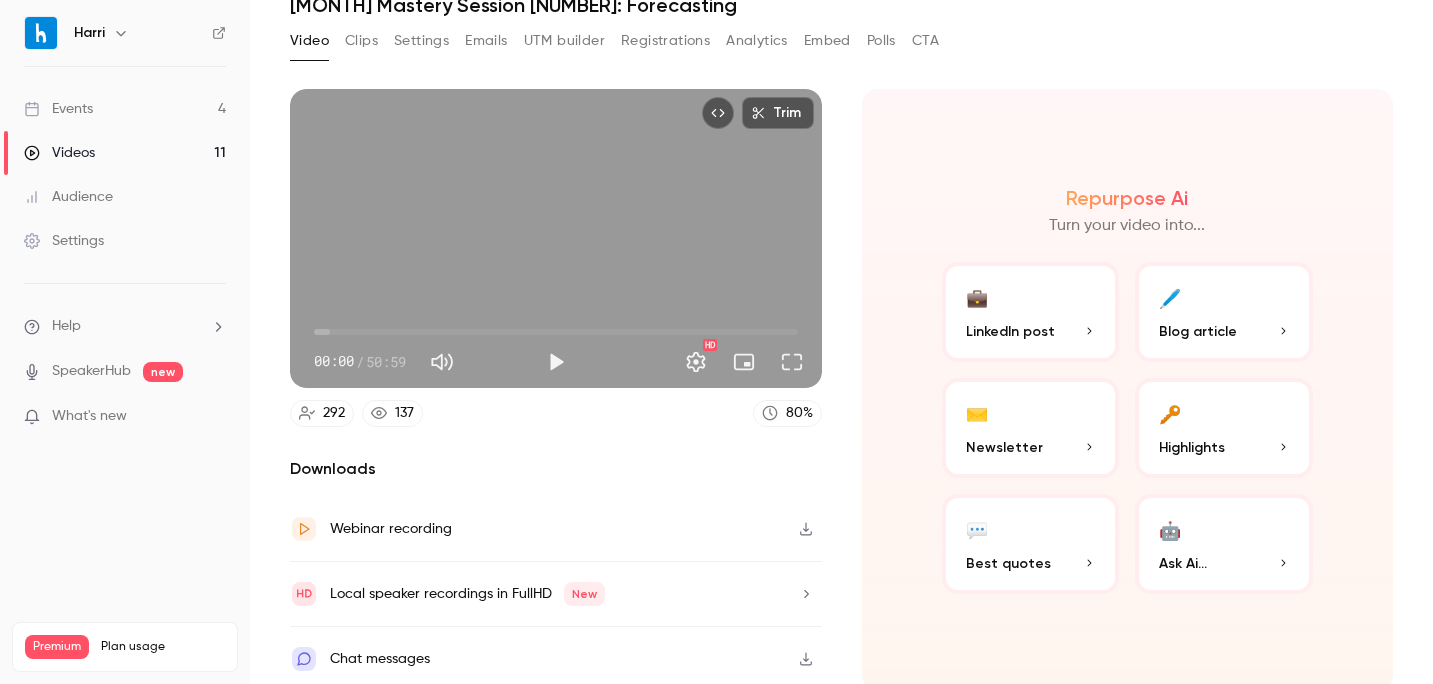 scroll, scrollTop: 94, scrollLeft: 0, axis: vertical 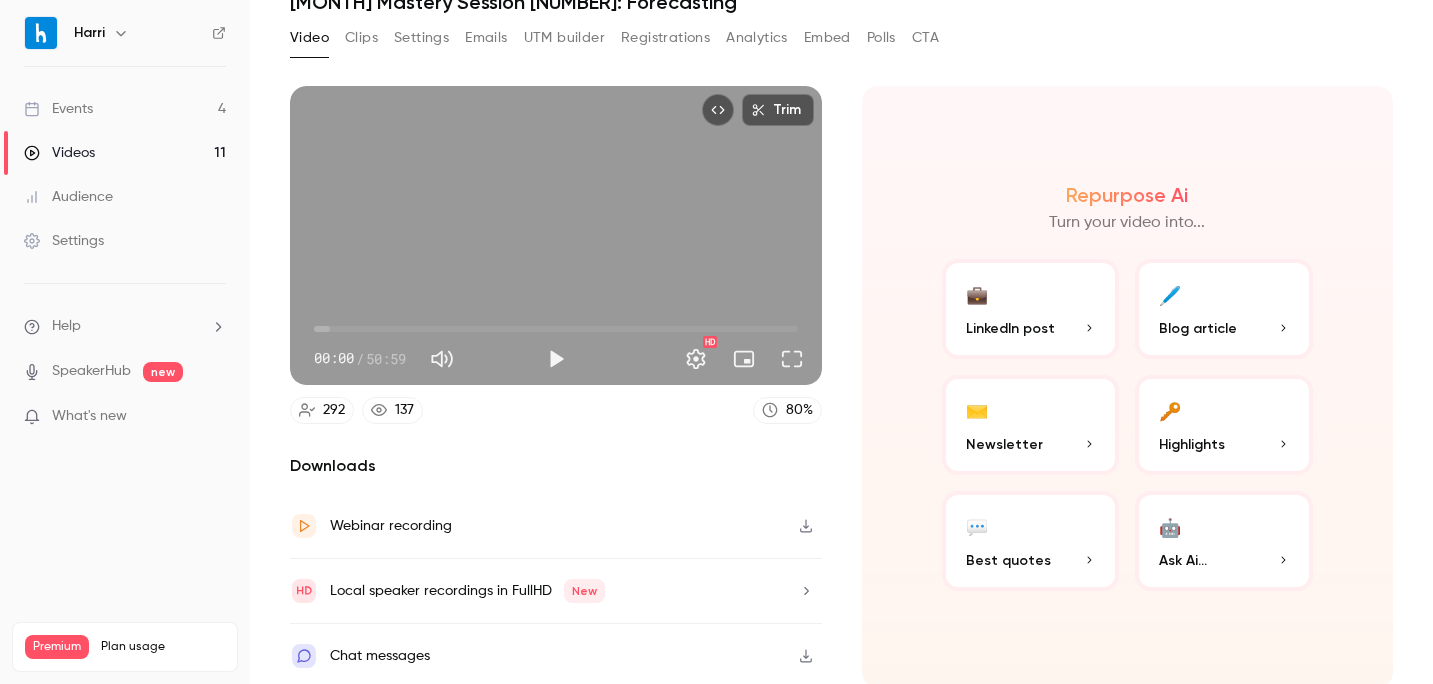 click 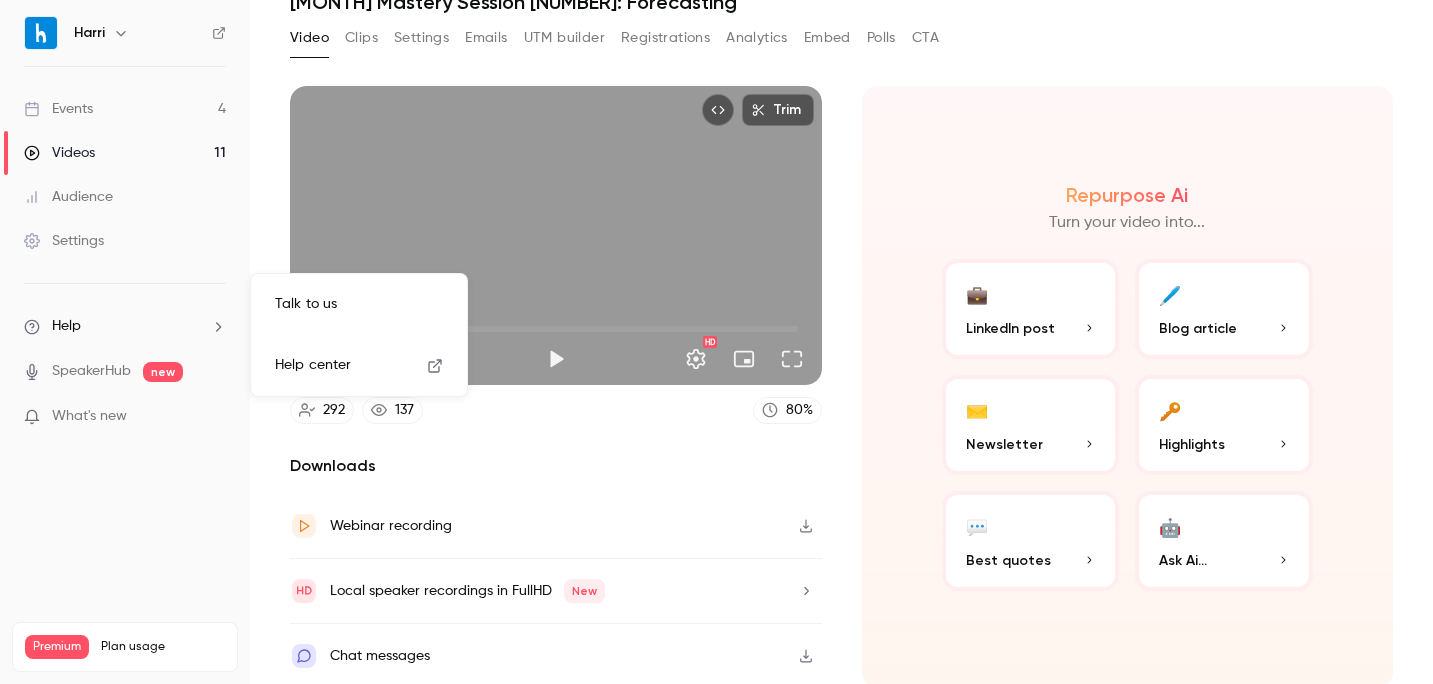 click at bounding box center [716, 342] 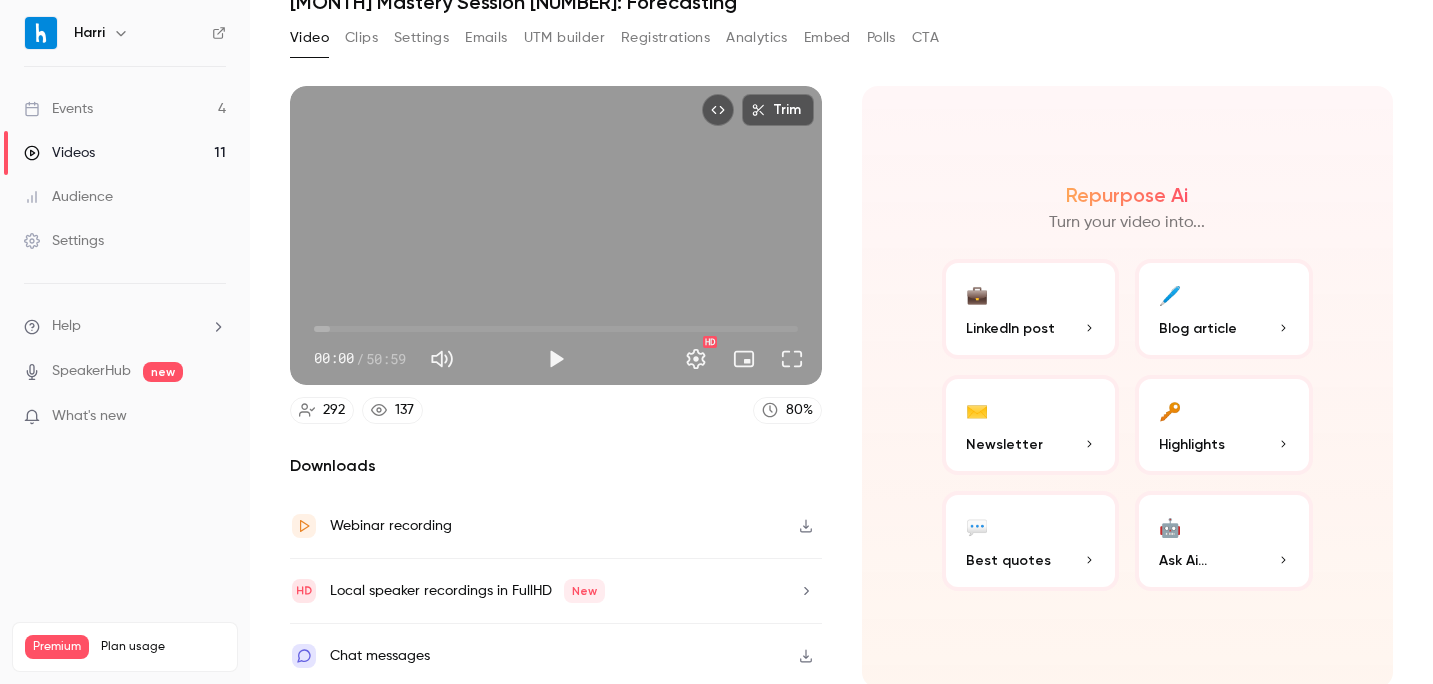 click on "Settings" at bounding box center (64, 241) 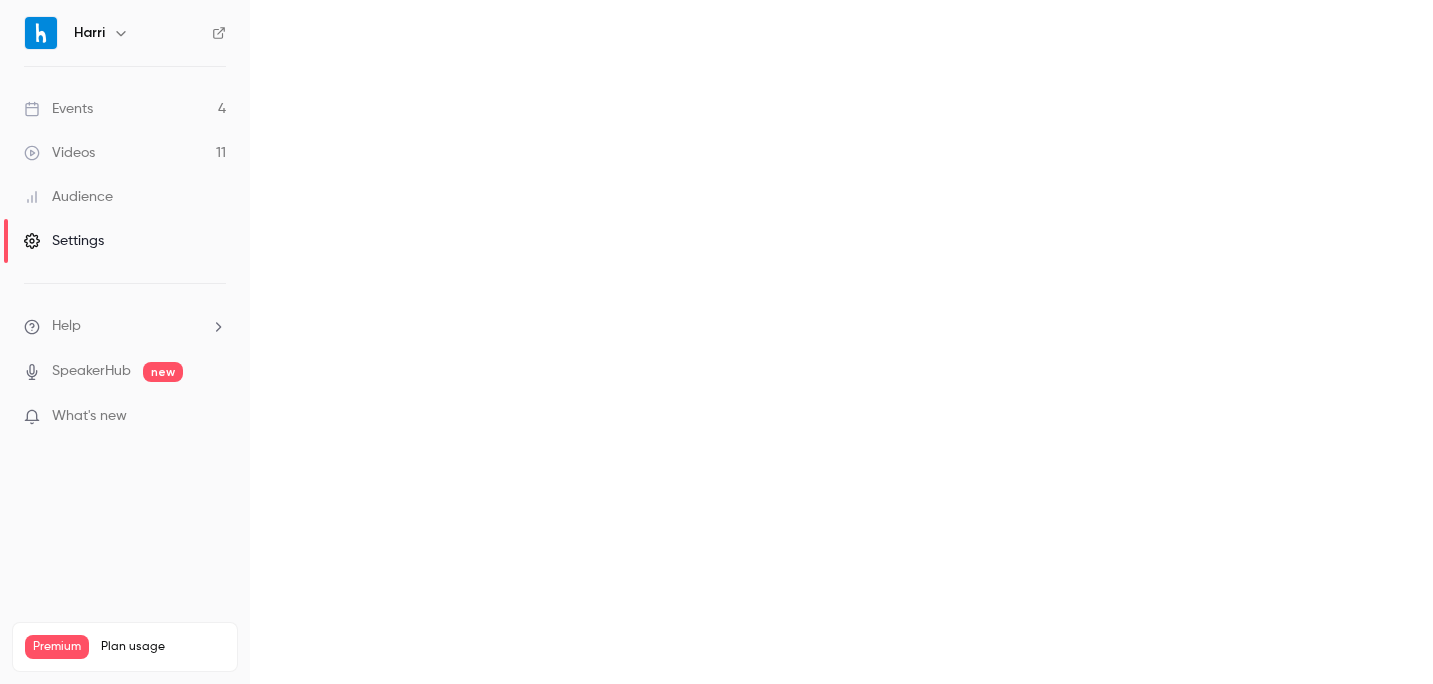 scroll, scrollTop: 0, scrollLeft: 0, axis: both 